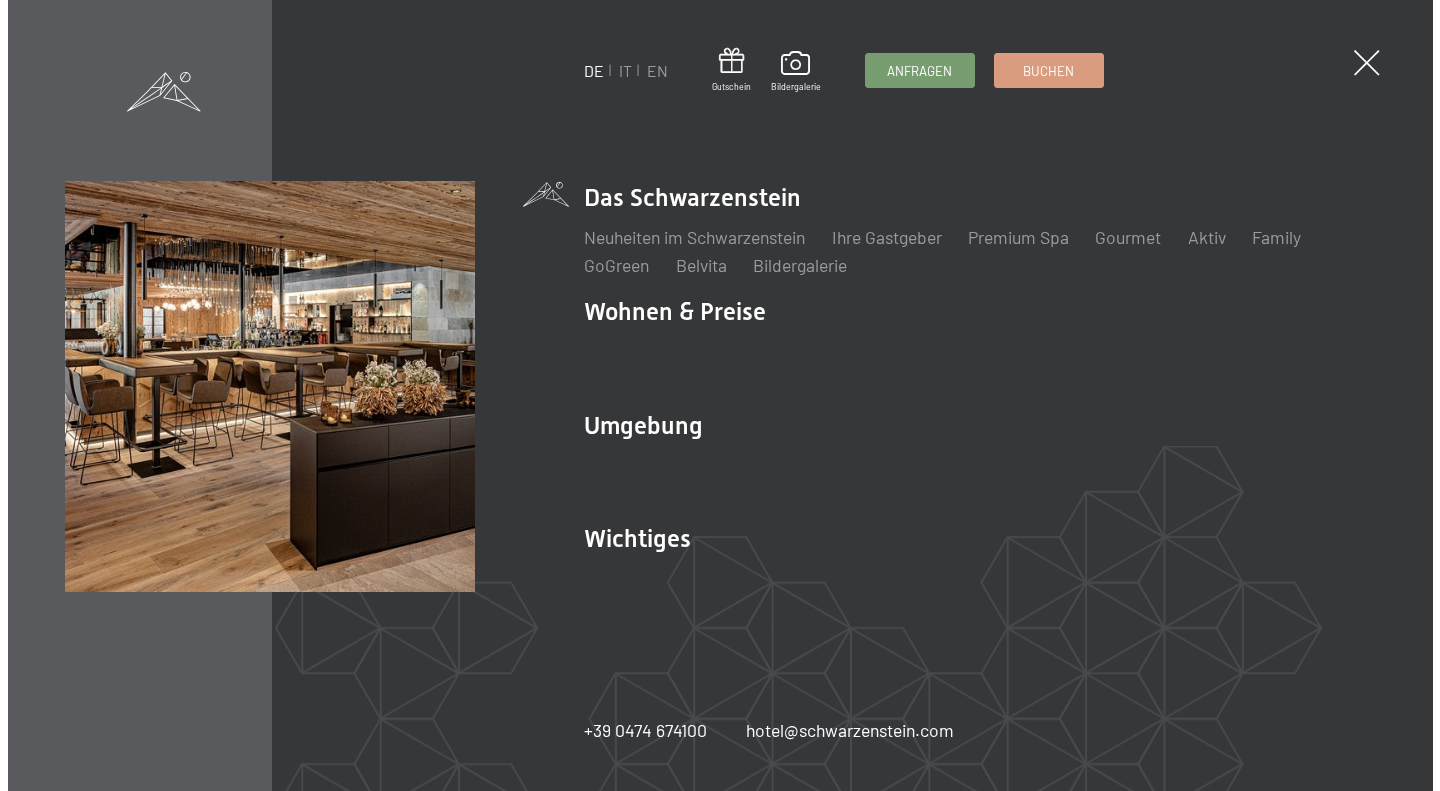 scroll, scrollTop: 0, scrollLeft: 0, axis: both 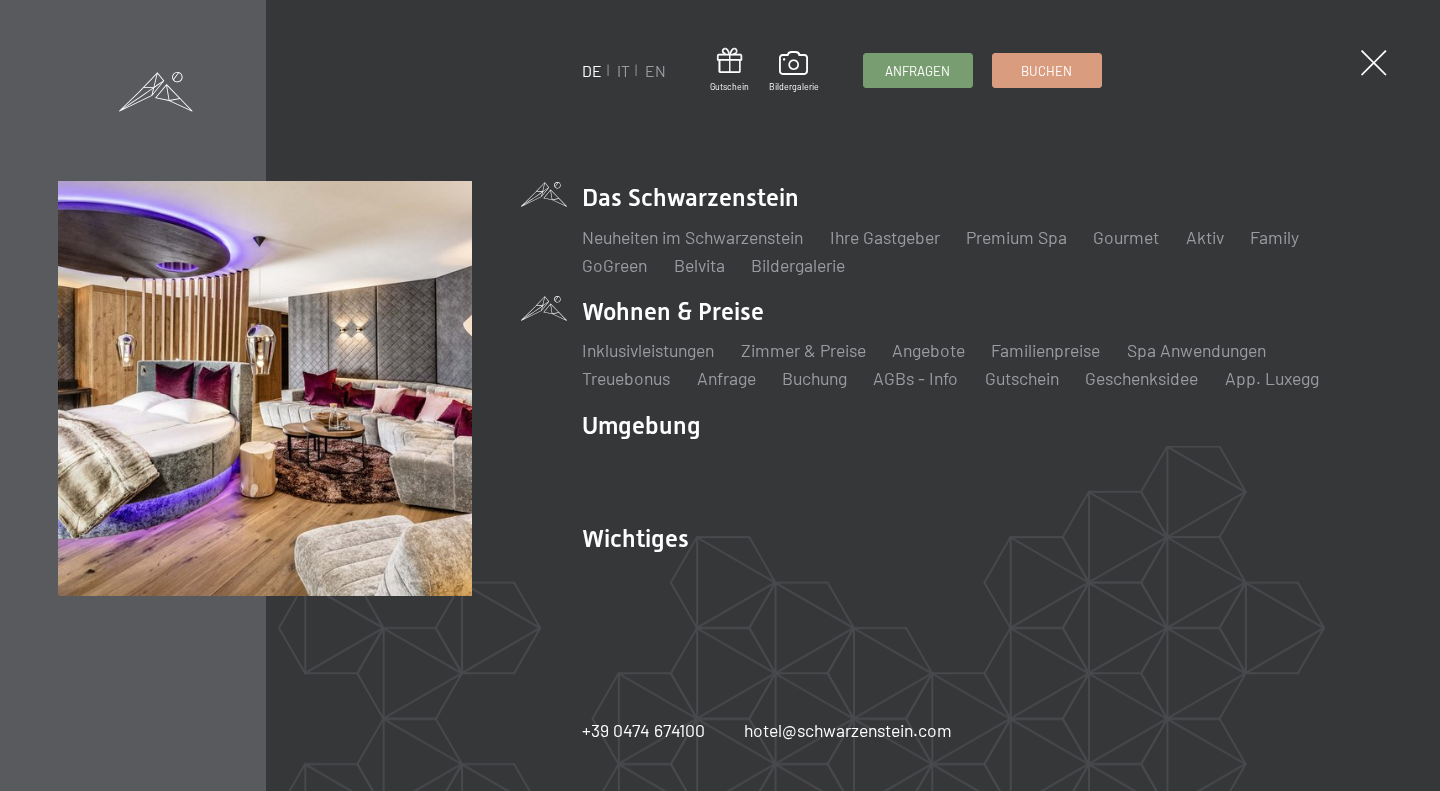 click on "Wohnen & Preise           Inklusivleistungen         Zimmer & Preise         Liste             Angebote         Liste             Familienpreise         Spa Anwendungen         Treuebonus         Anfrage         Buchung         AGBs - Info         Gutschein         Geschenksidee         App. Luxegg" at bounding box center (982, 343) 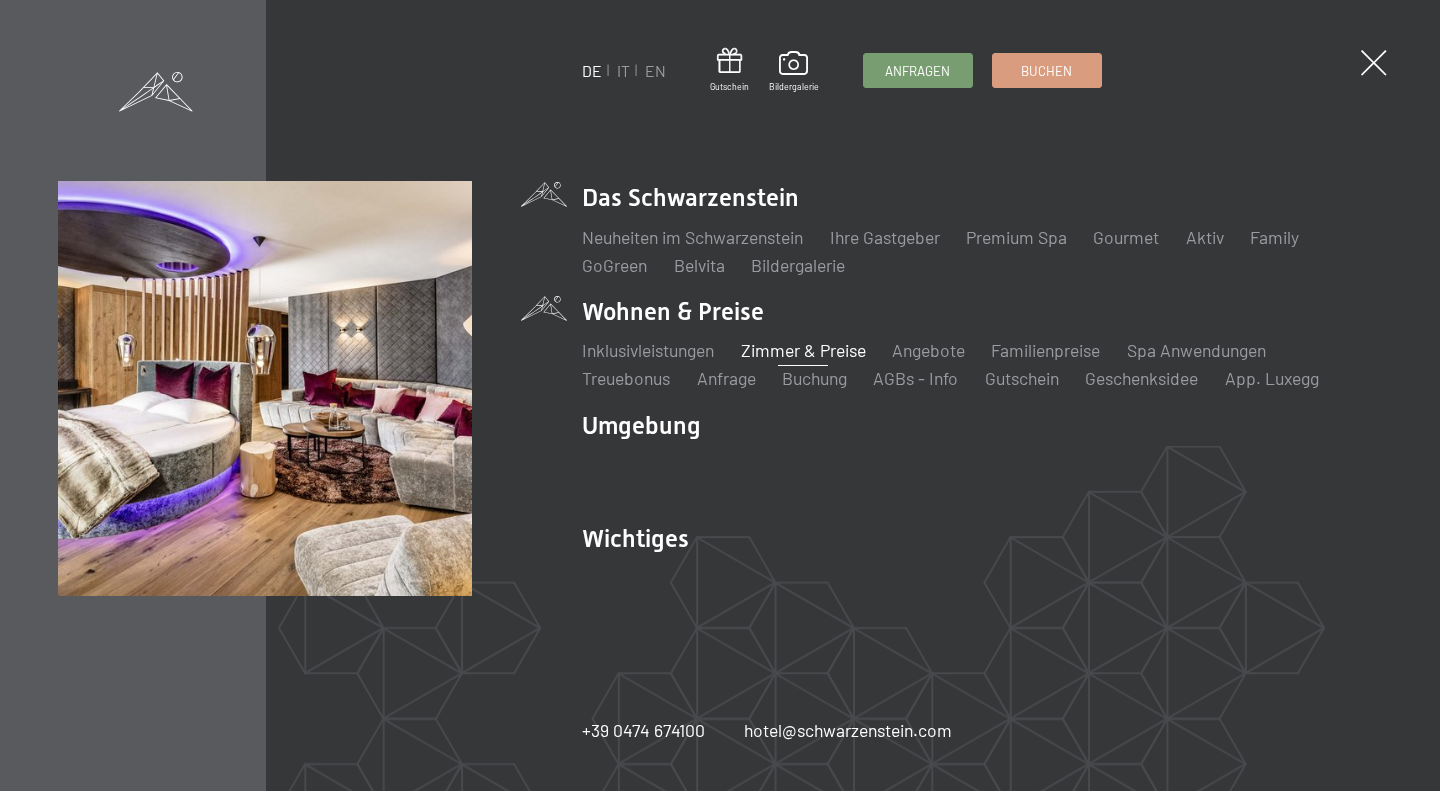 click on "Zimmer & Preise" at bounding box center (803, 350) 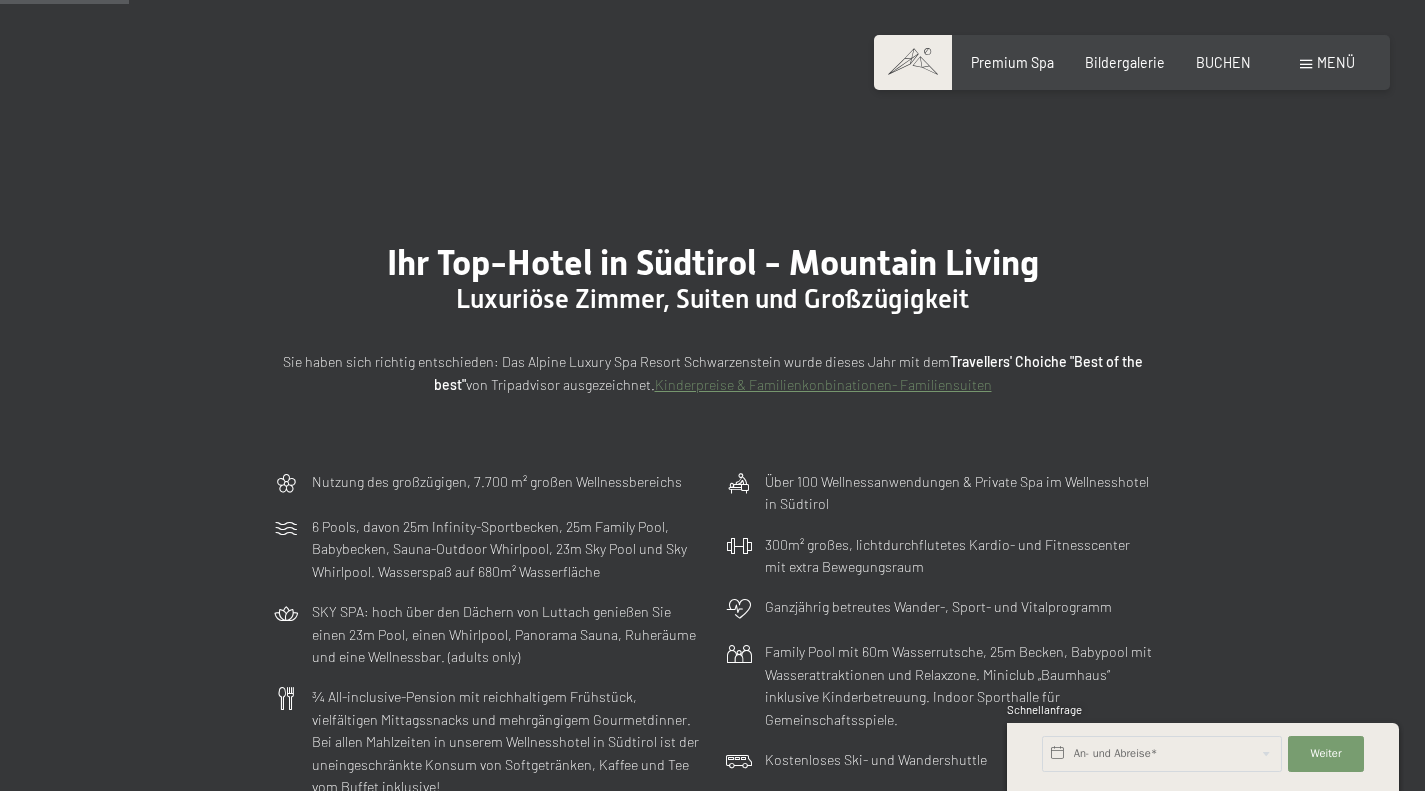 scroll, scrollTop: 500, scrollLeft: 0, axis: vertical 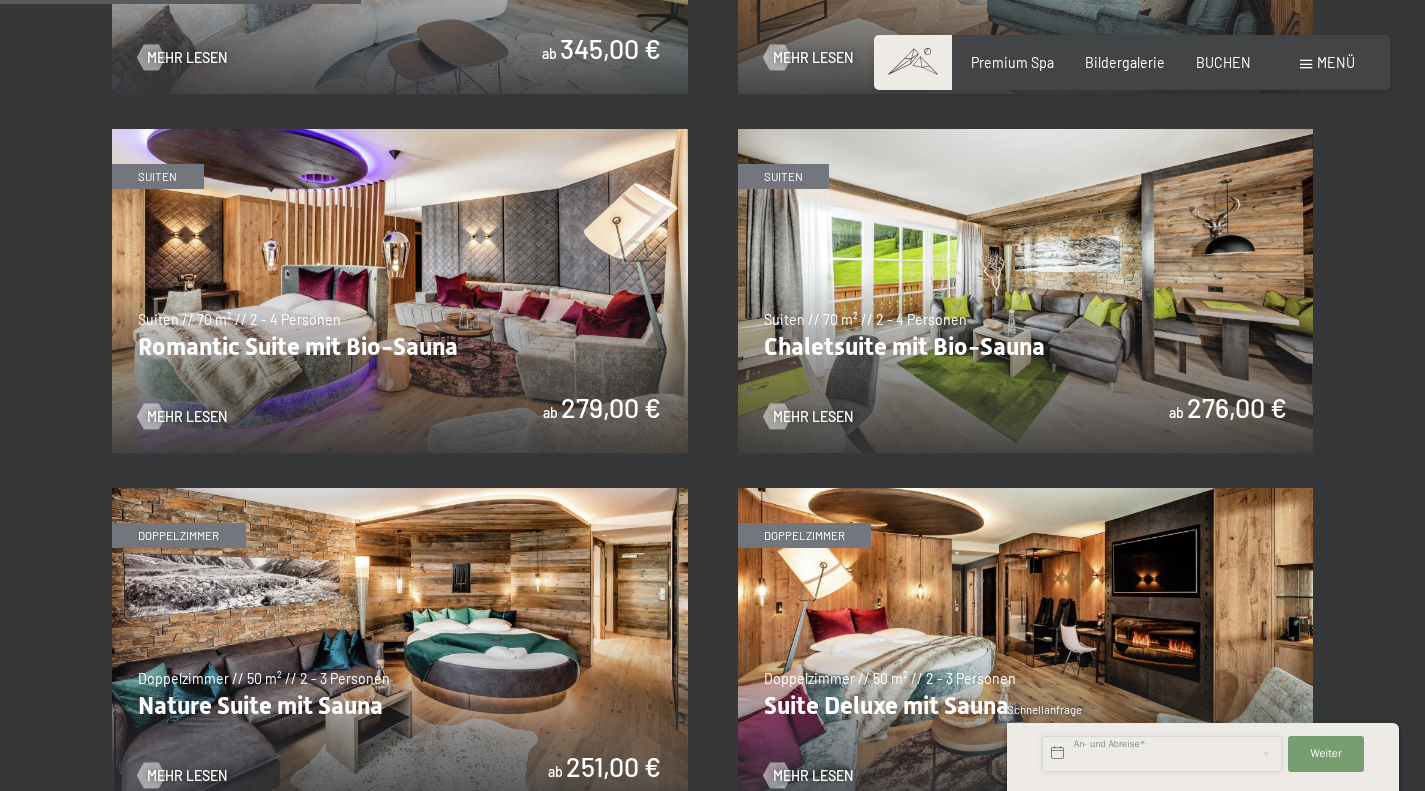 click at bounding box center (1162, 754) 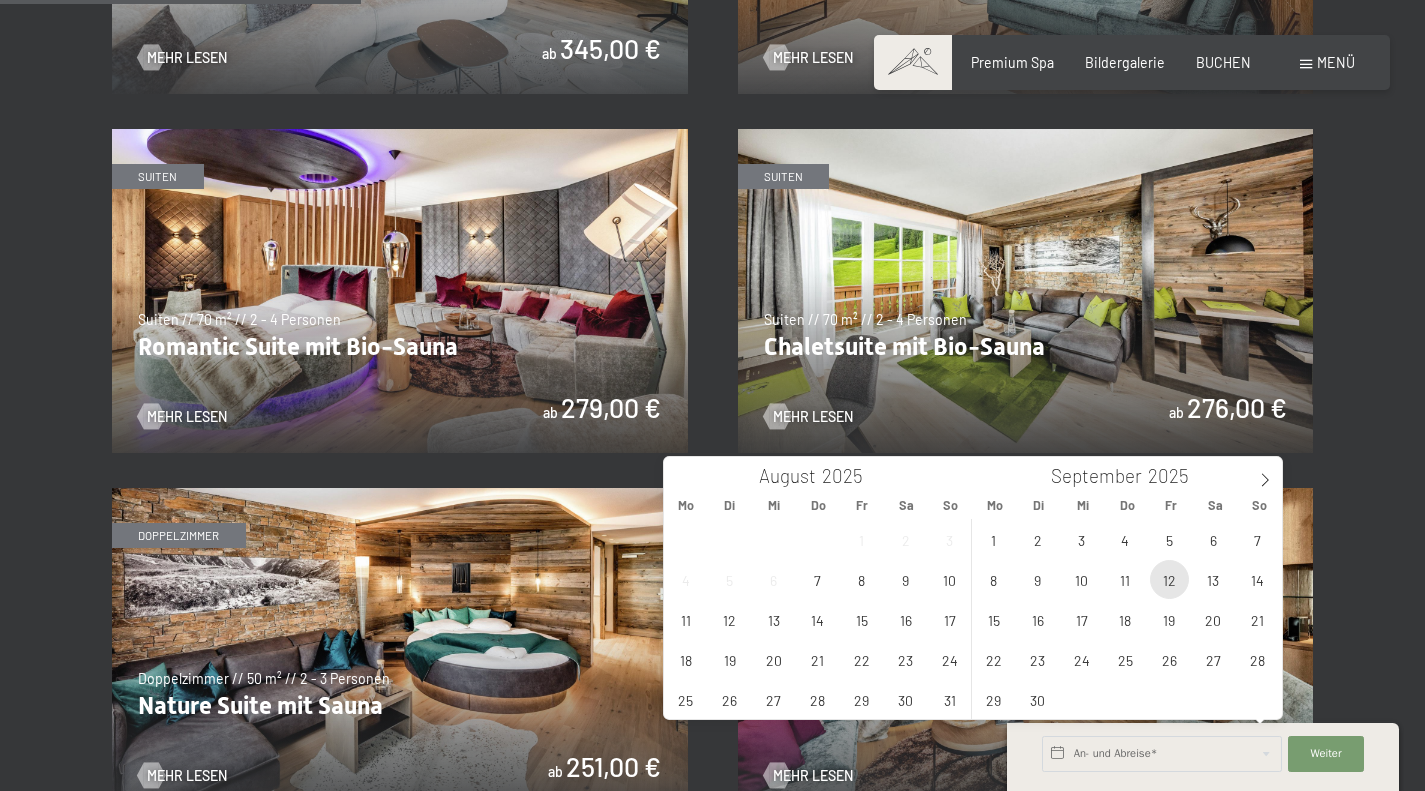 click on "12" at bounding box center [1169, 579] 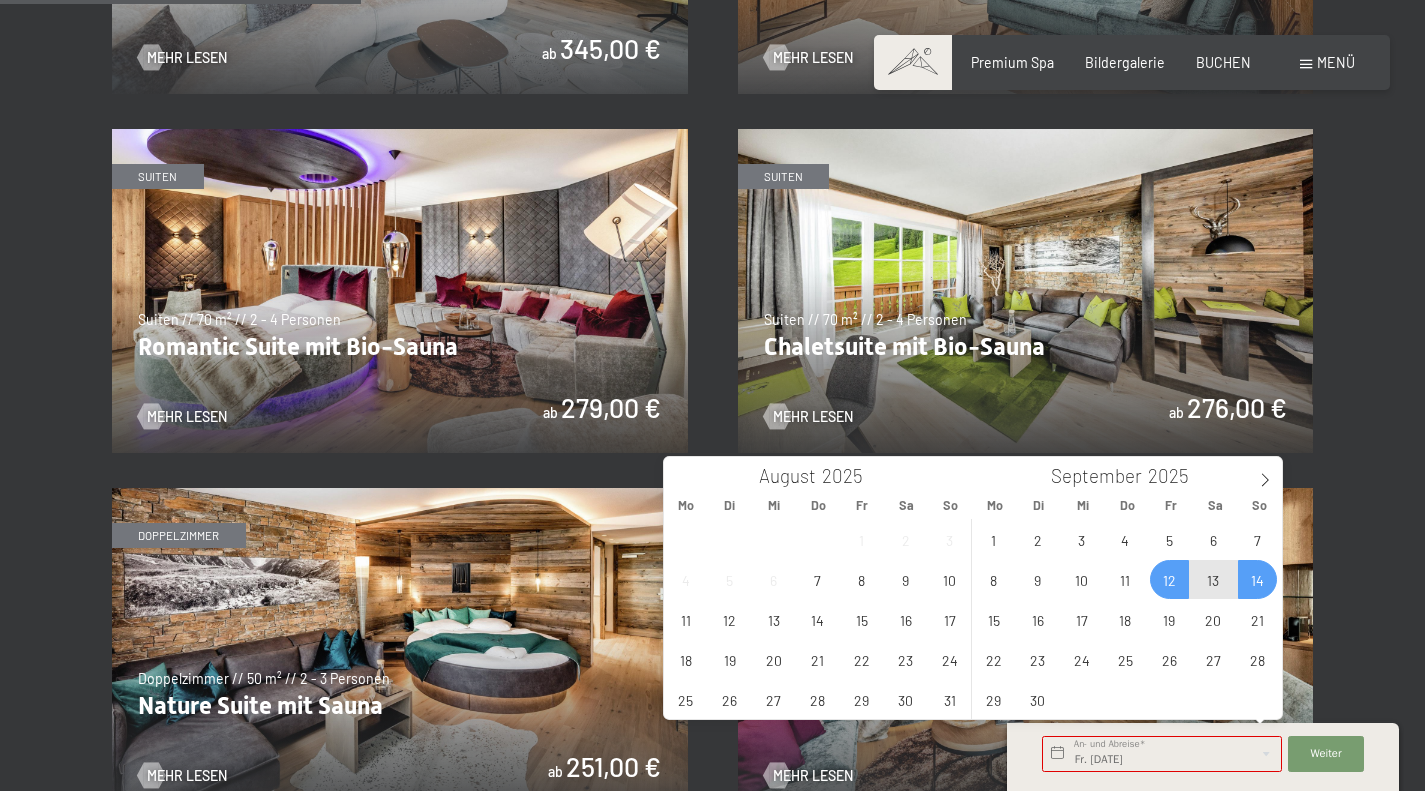 click on "14" at bounding box center (1257, 579) 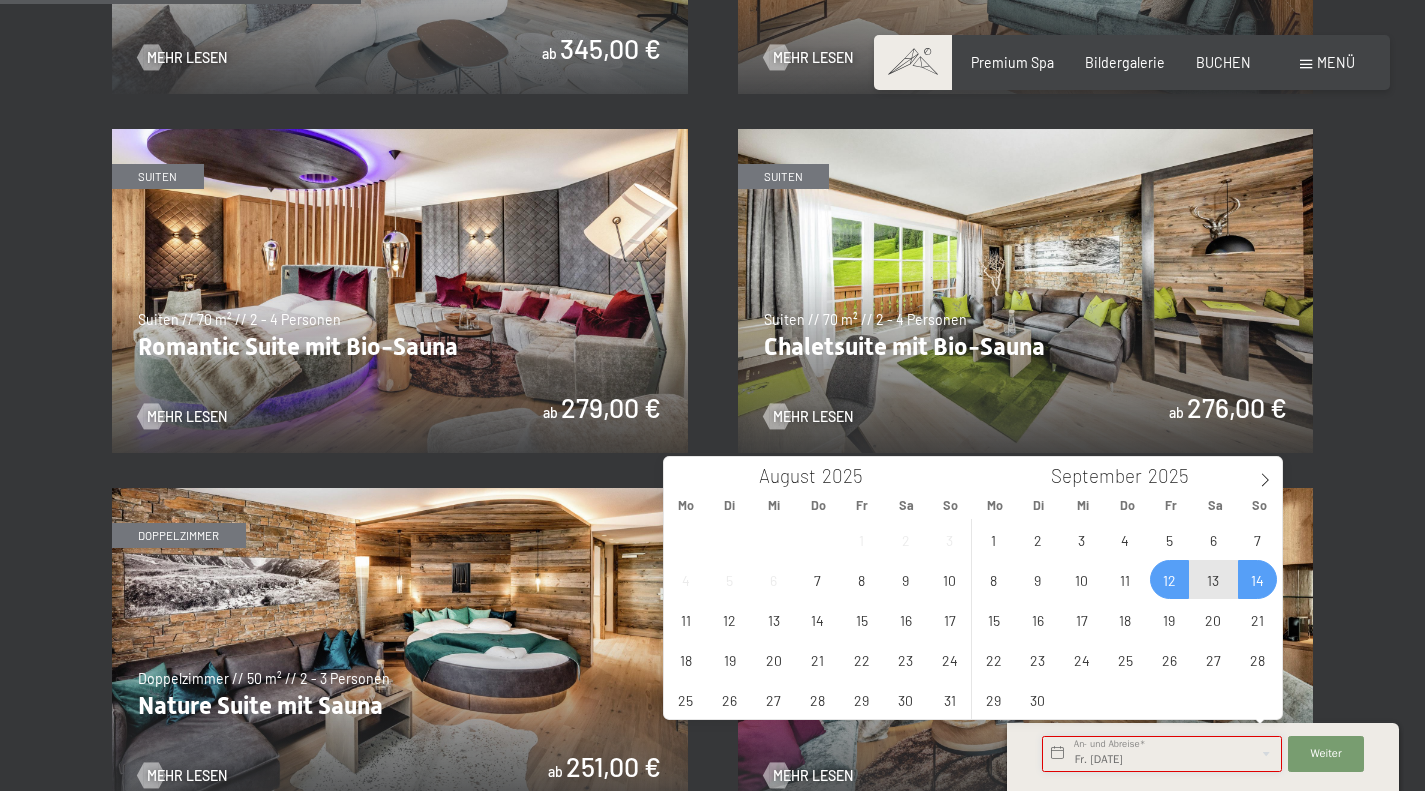 type on "Fr. 12.09.2025 - So. 14.09.2025" 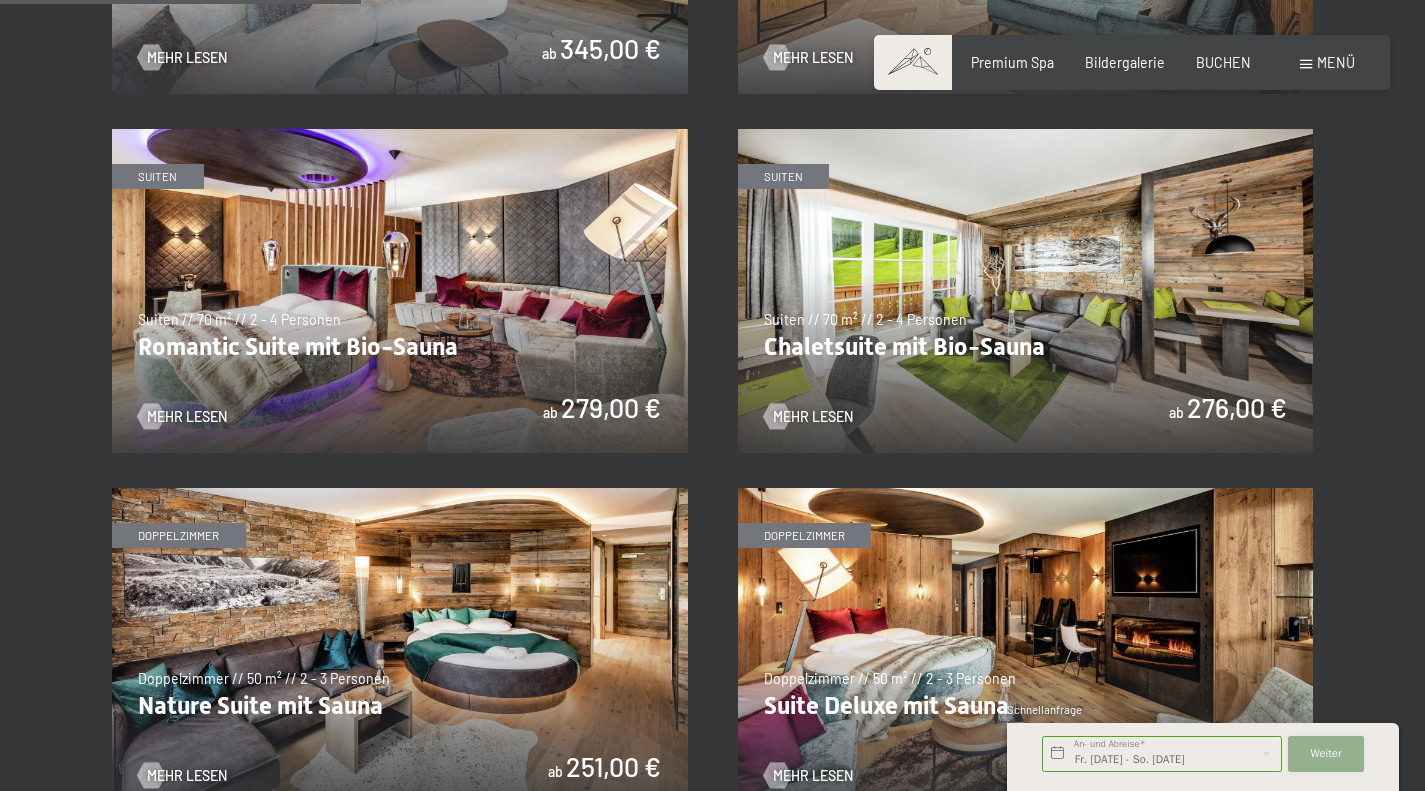 click on "Weiter" at bounding box center [1325, 754] 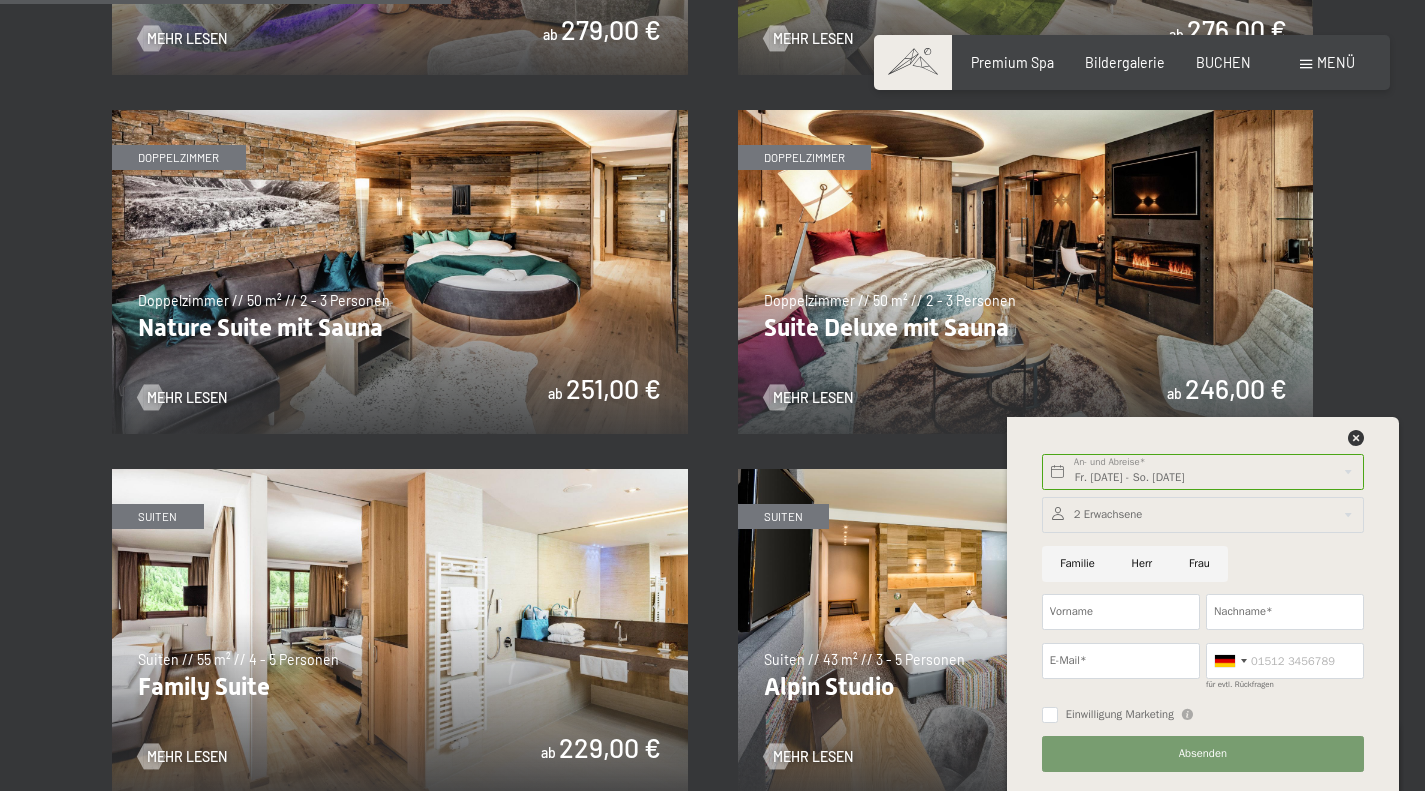 scroll, scrollTop: 1800, scrollLeft: 0, axis: vertical 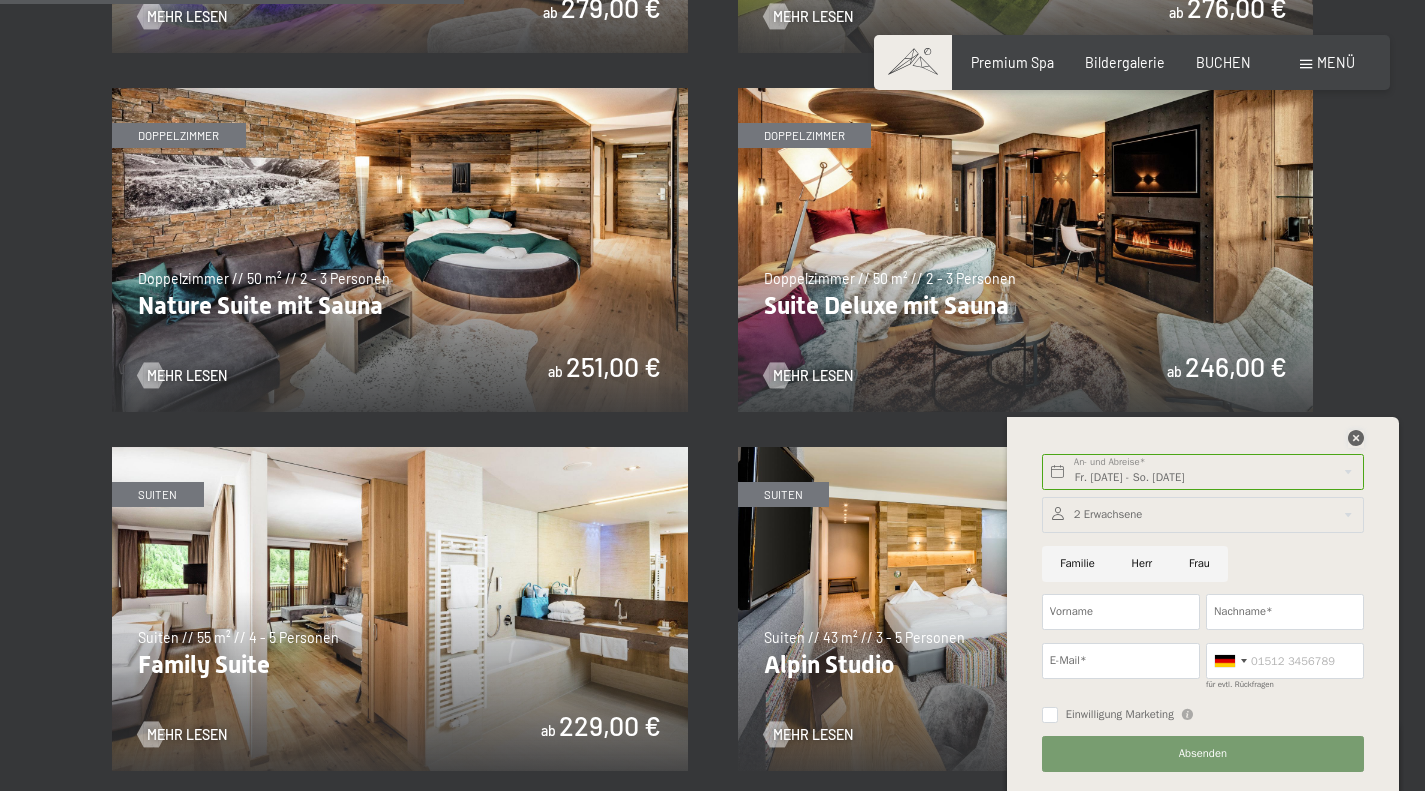 click at bounding box center (1356, 438) 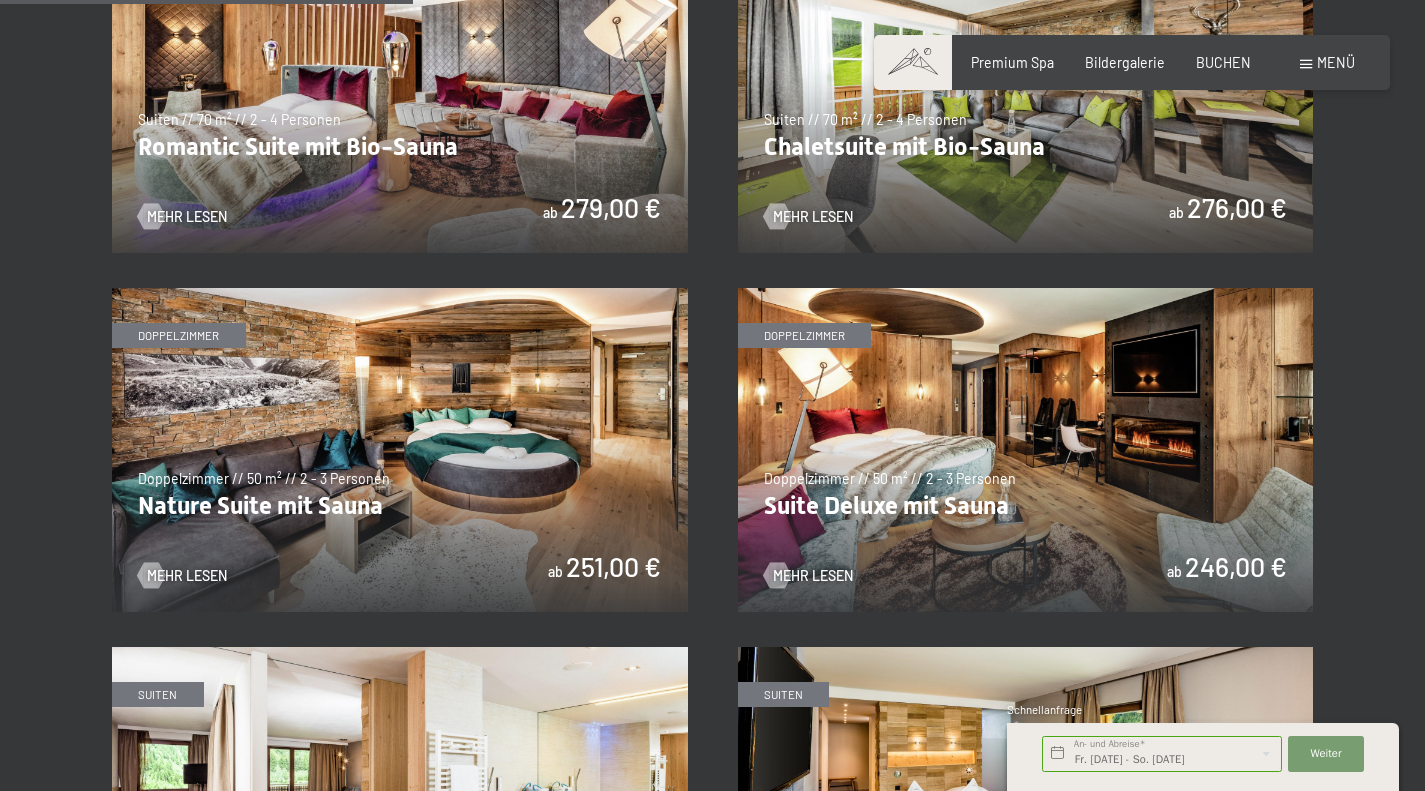 scroll, scrollTop: 1500, scrollLeft: 0, axis: vertical 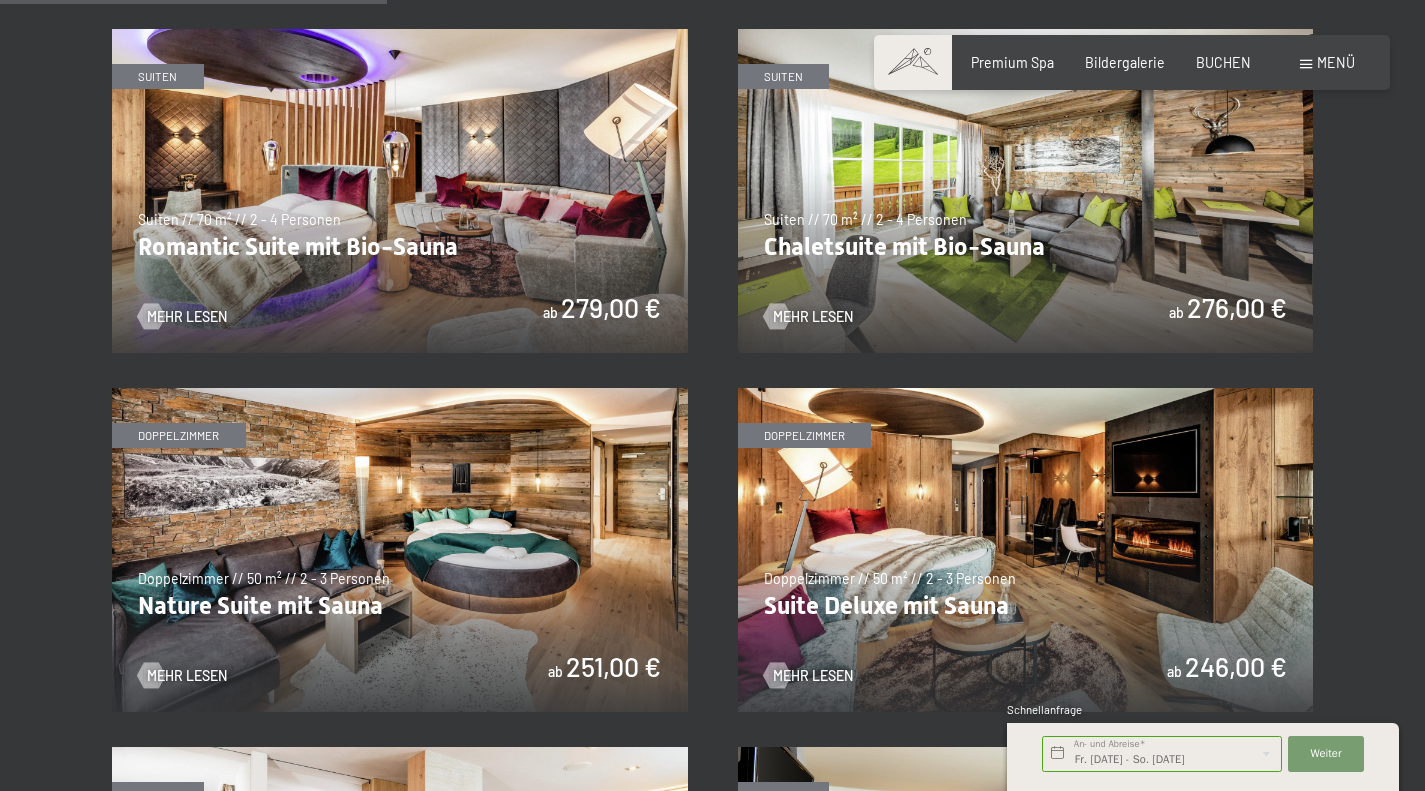 click at bounding box center [400, 191] 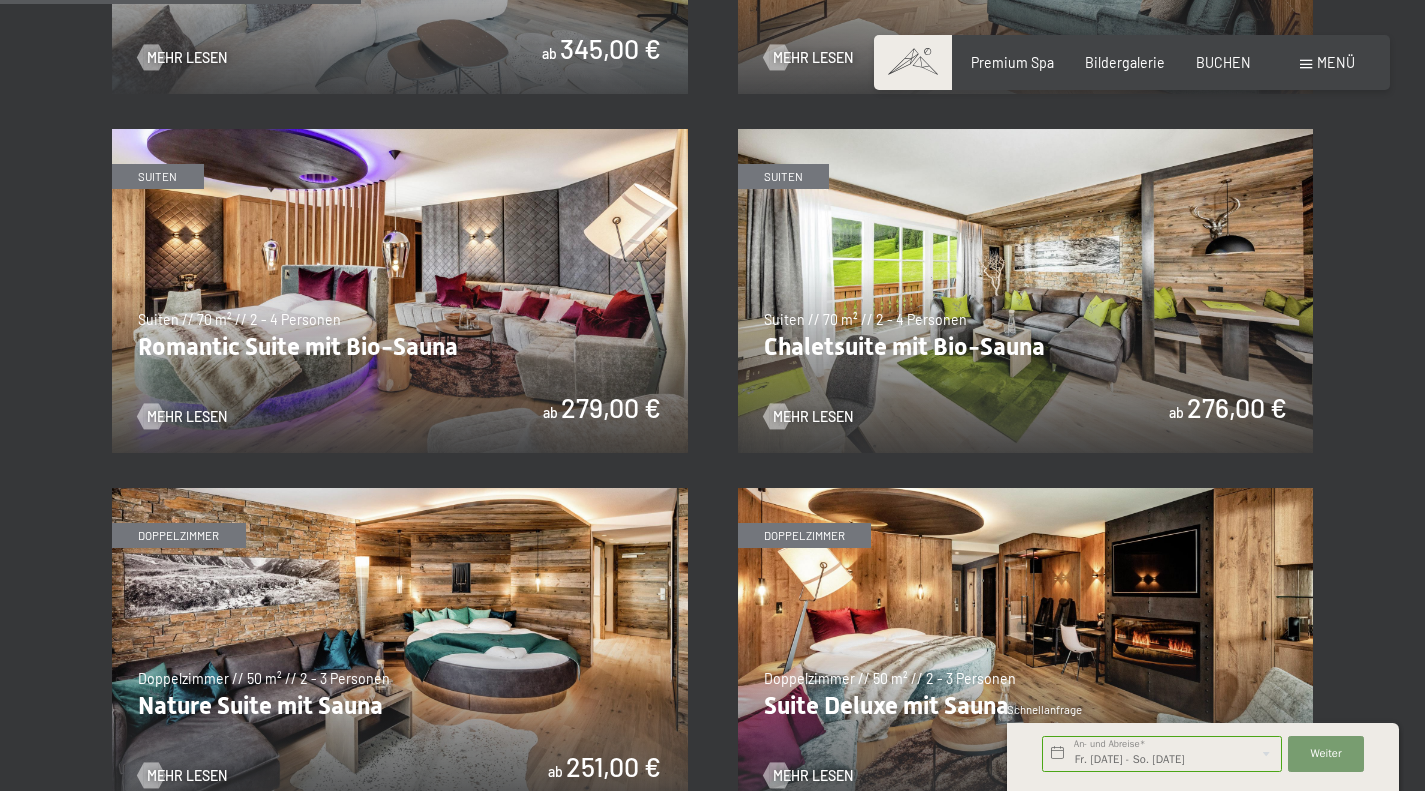 scroll, scrollTop: 1700, scrollLeft: 0, axis: vertical 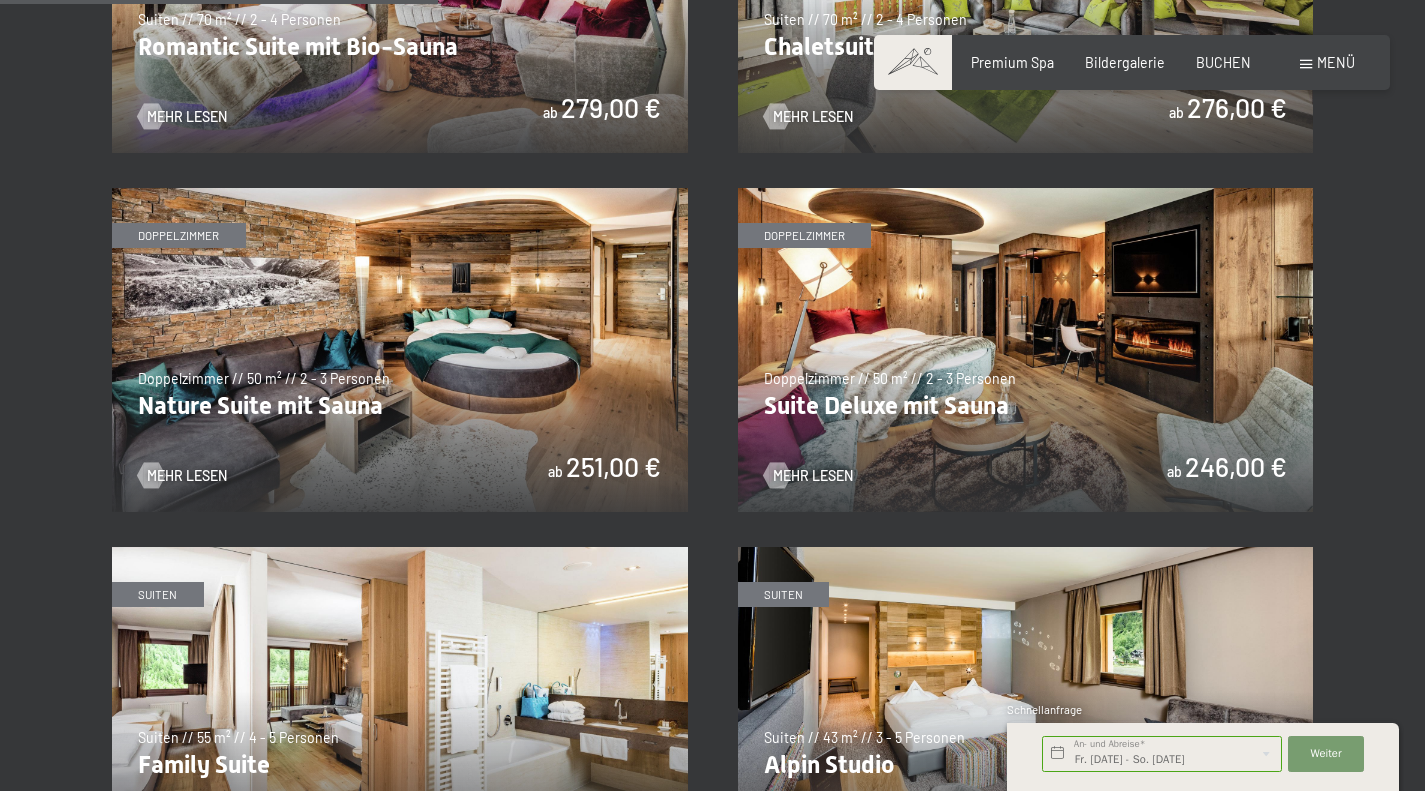 click at bounding box center [1026, 350] 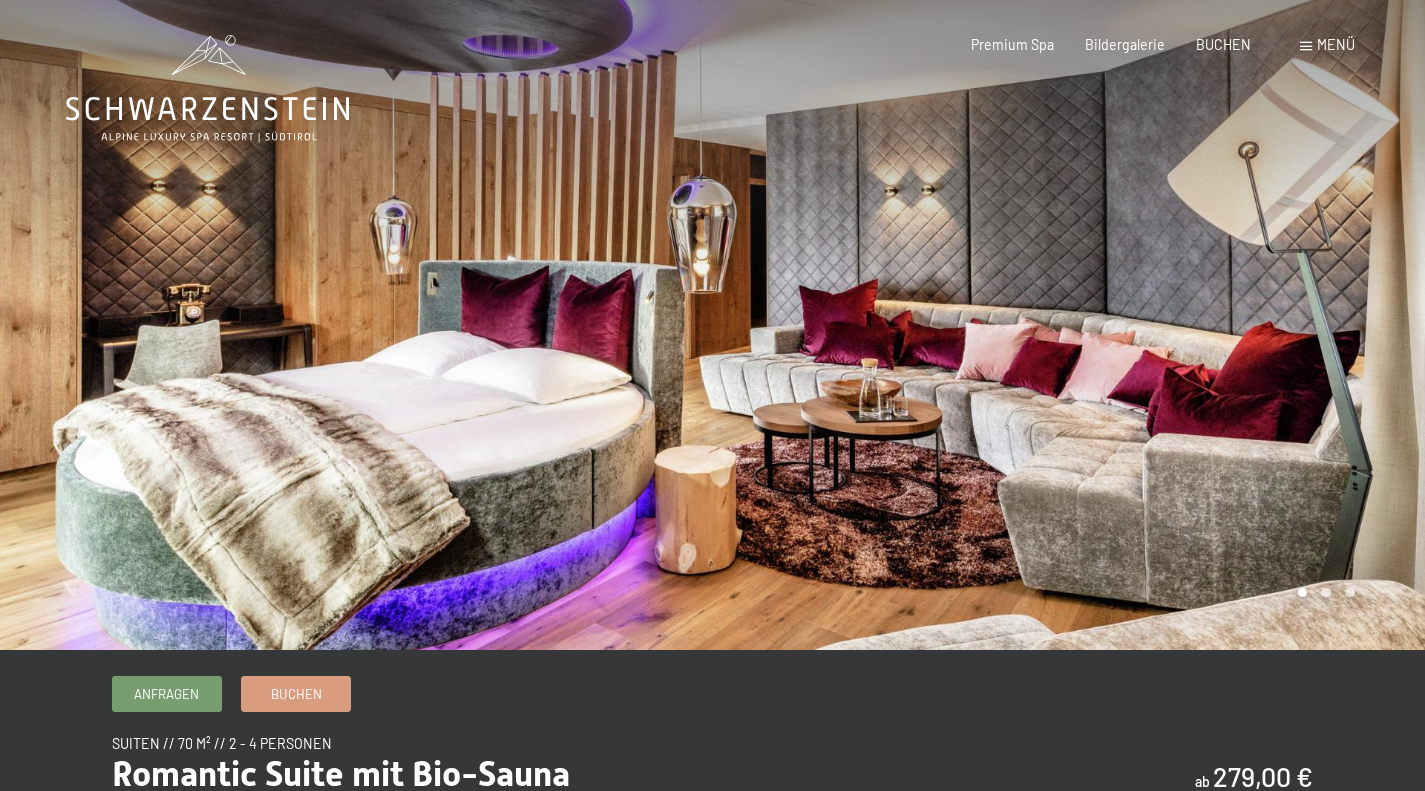 scroll, scrollTop: 0, scrollLeft: 0, axis: both 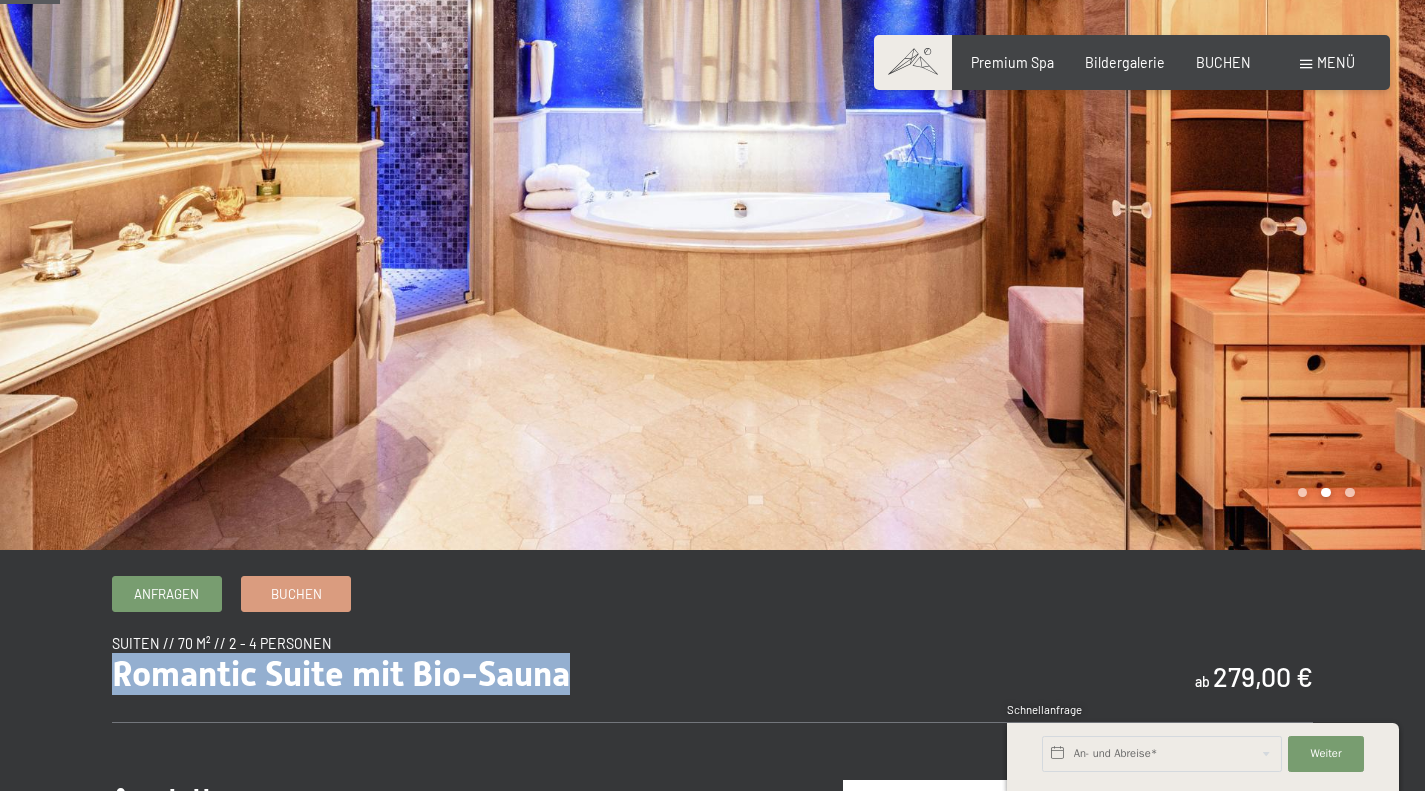 drag, startPoint x: 116, startPoint y: 672, endPoint x: 581, endPoint y: 676, distance: 465.0172 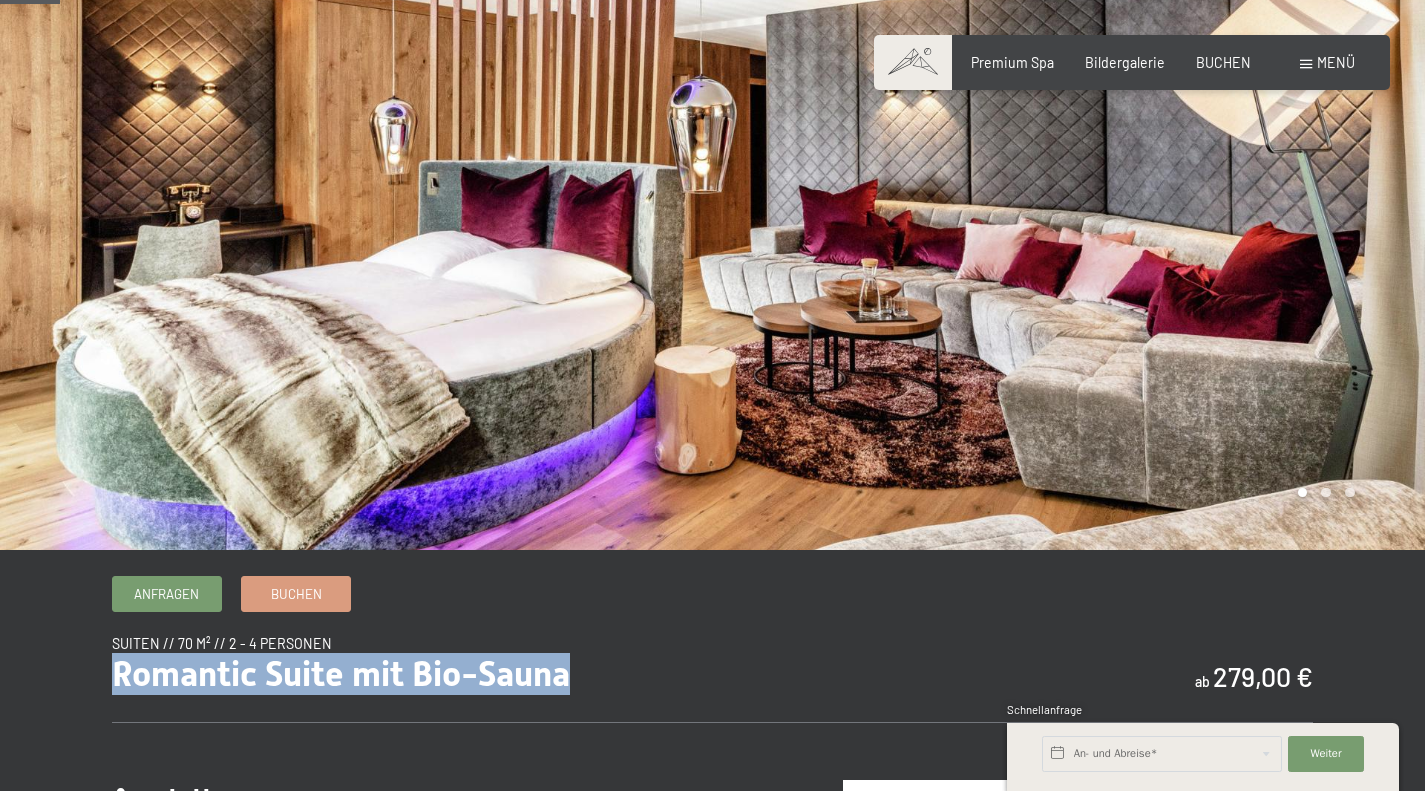 scroll, scrollTop: 0, scrollLeft: 0, axis: both 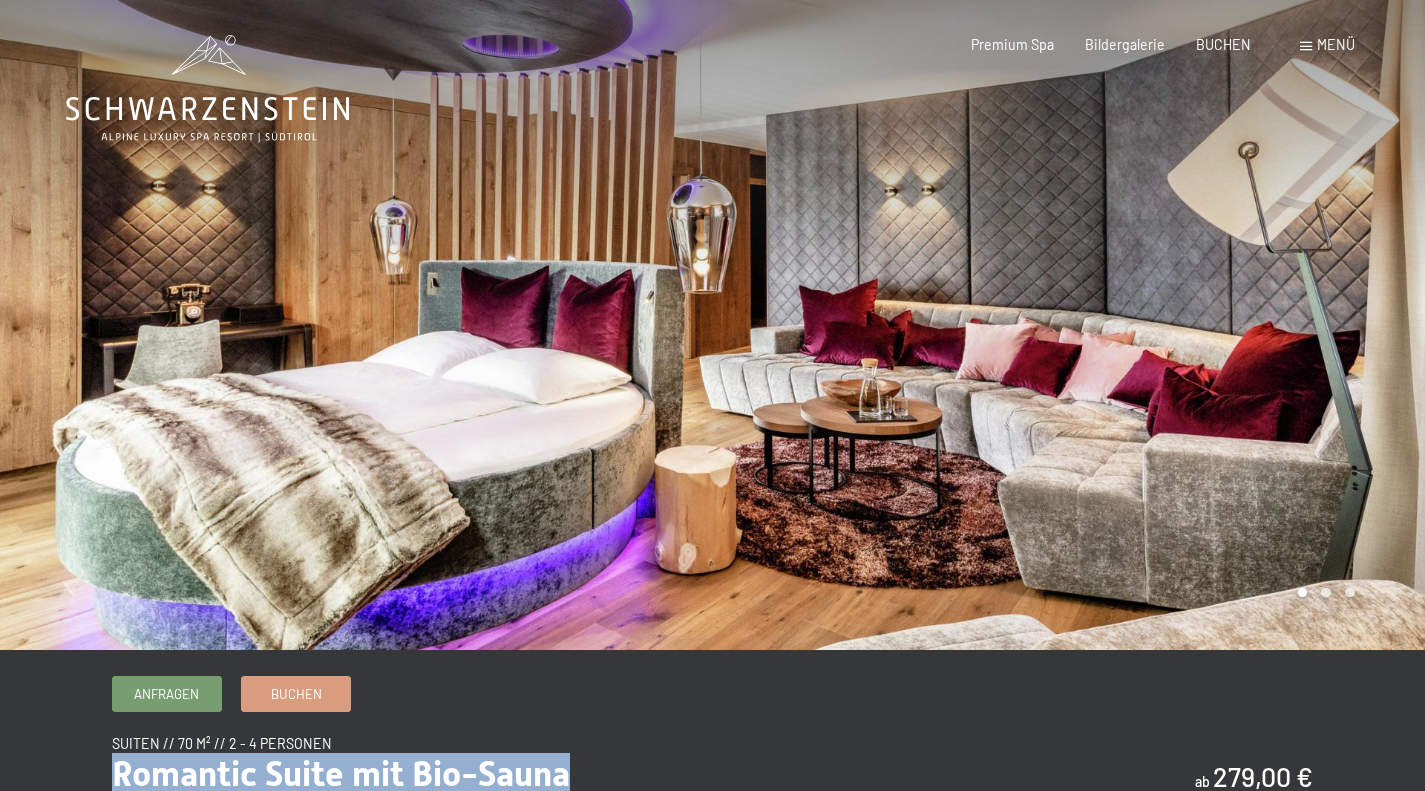 click 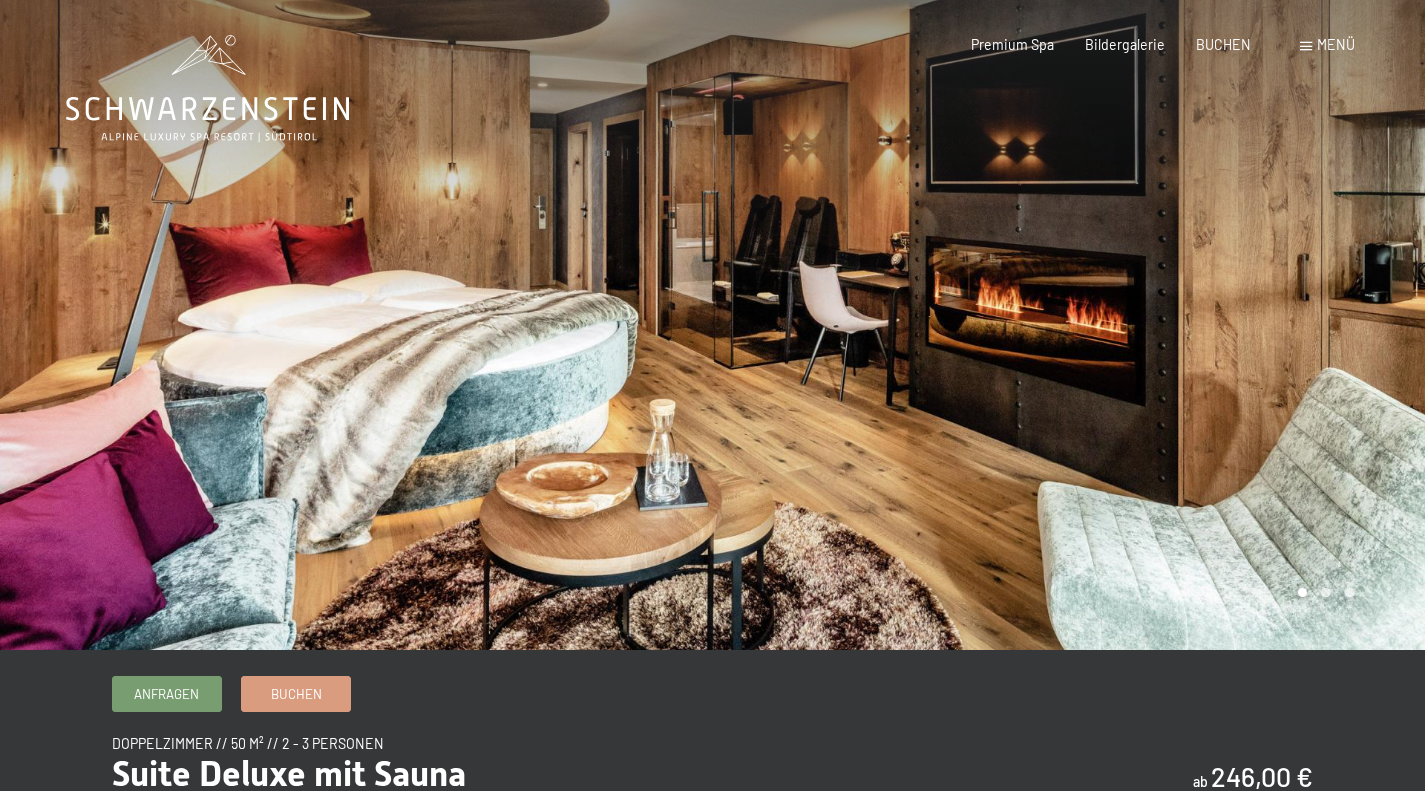 scroll, scrollTop: 0, scrollLeft: 0, axis: both 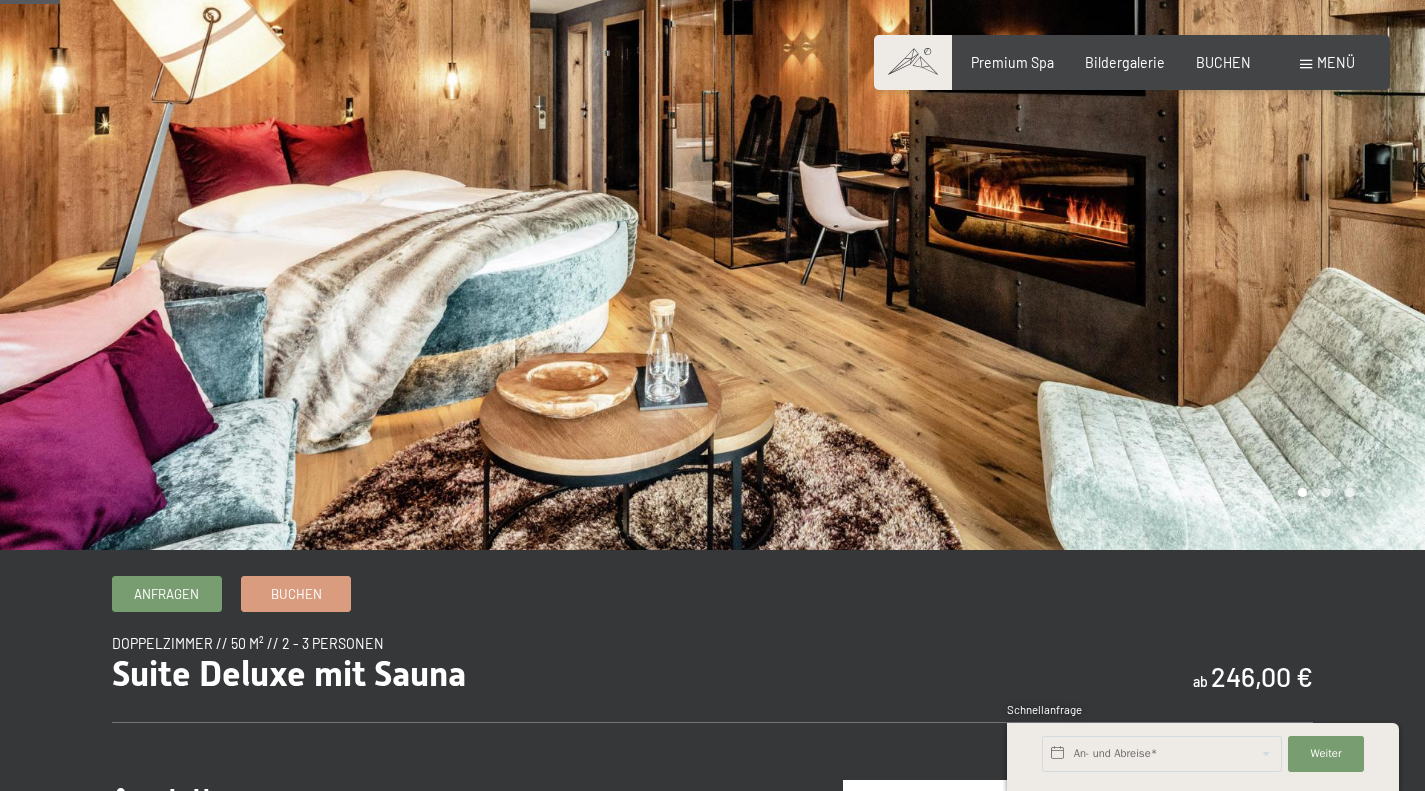 click at bounding box center [1069, 225] 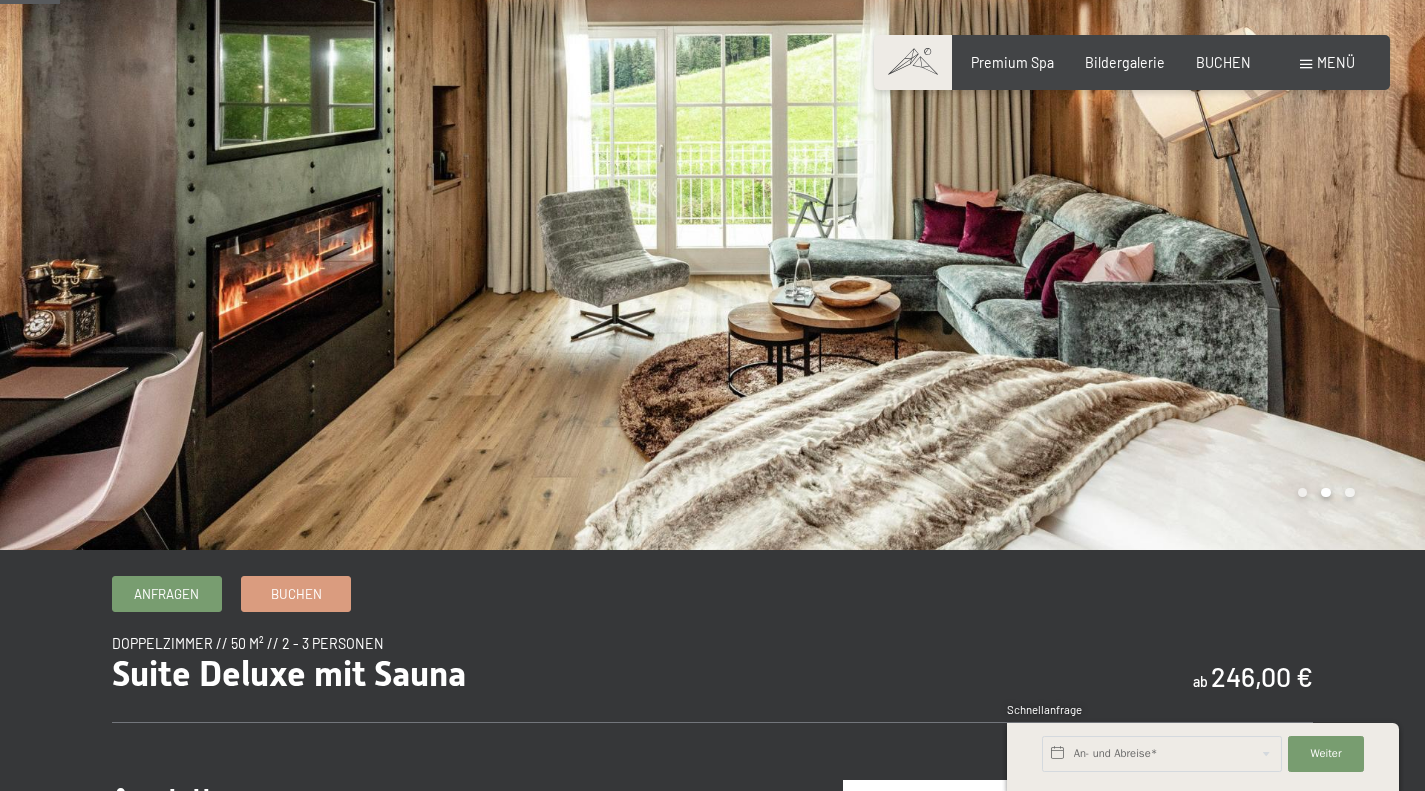 click at bounding box center [1069, 225] 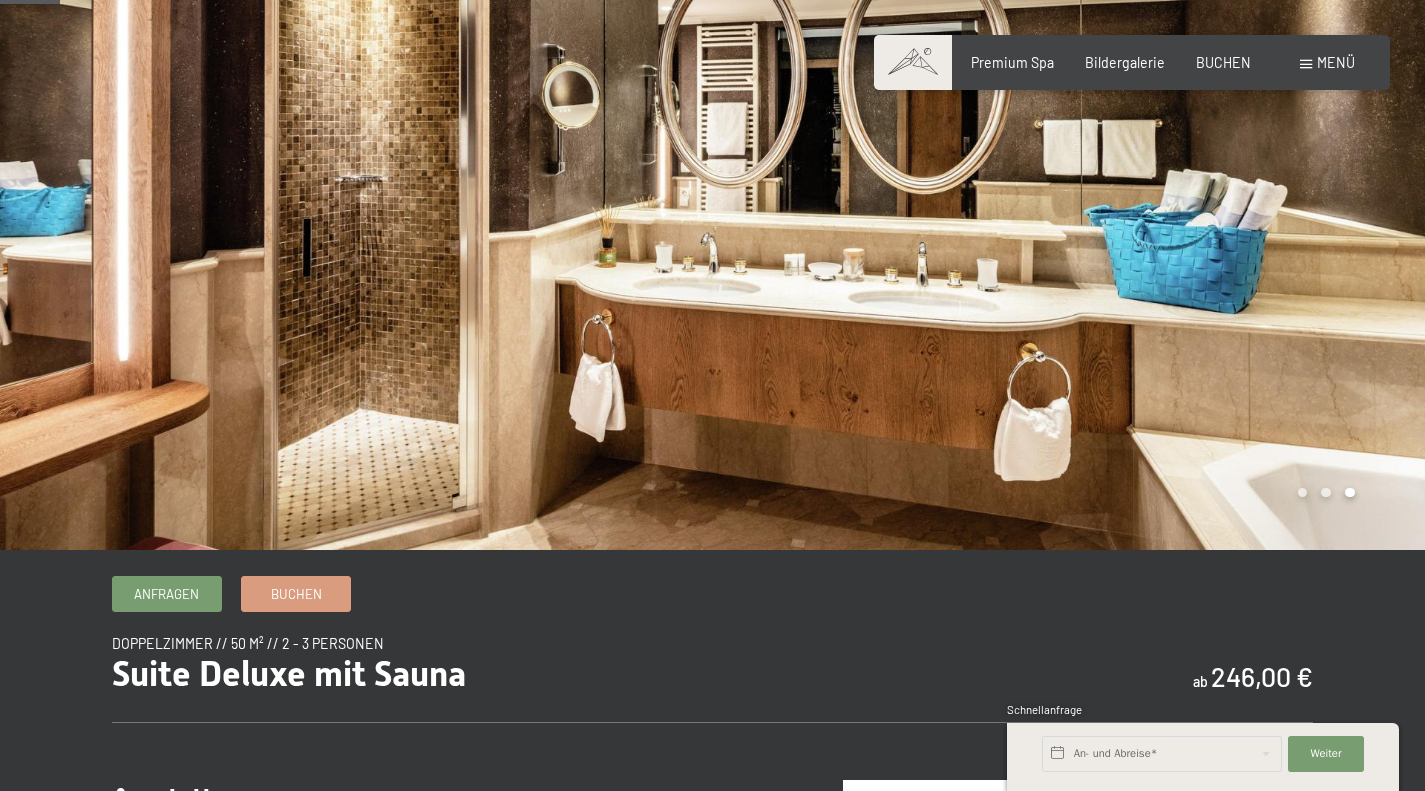 click at bounding box center [1069, 225] 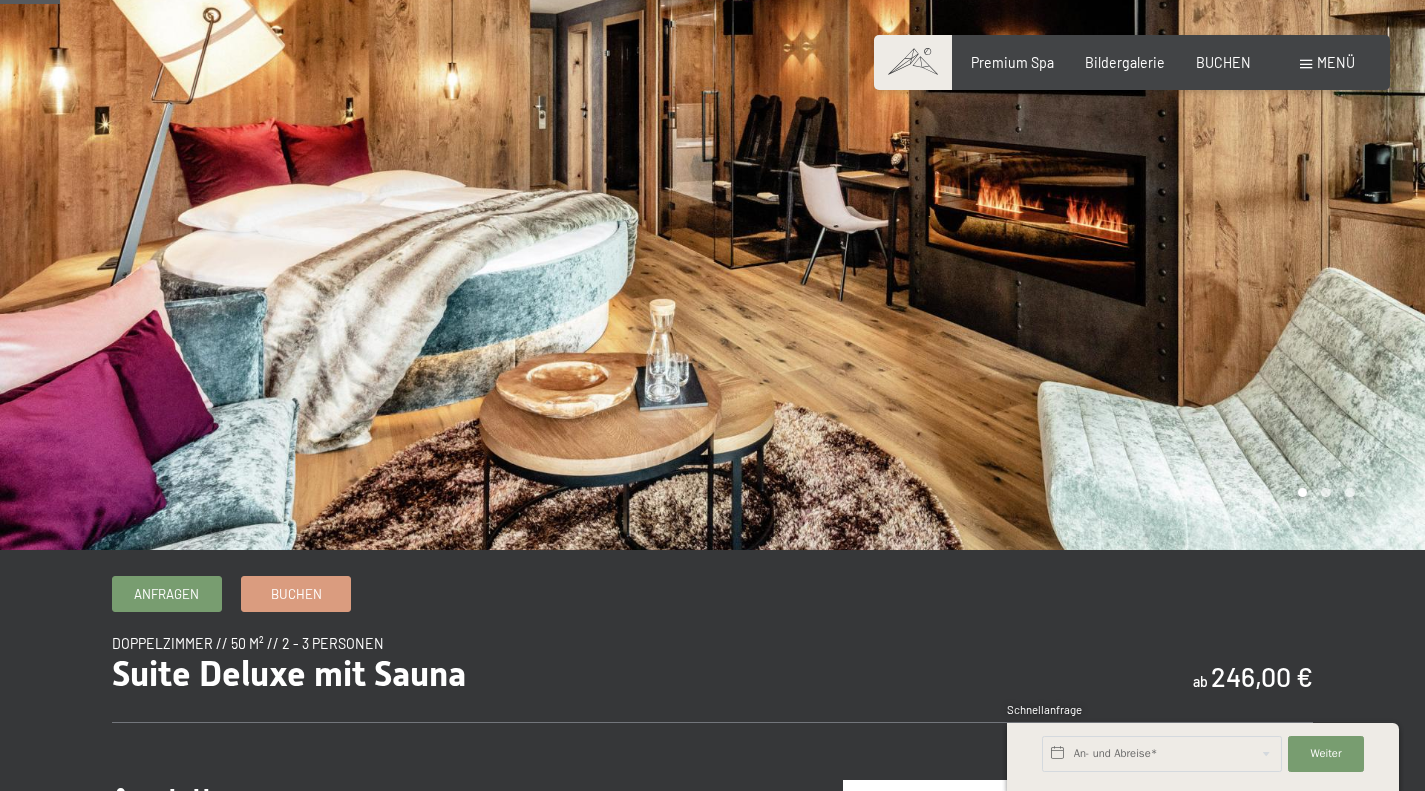 click at bounding box center [1069, 225] 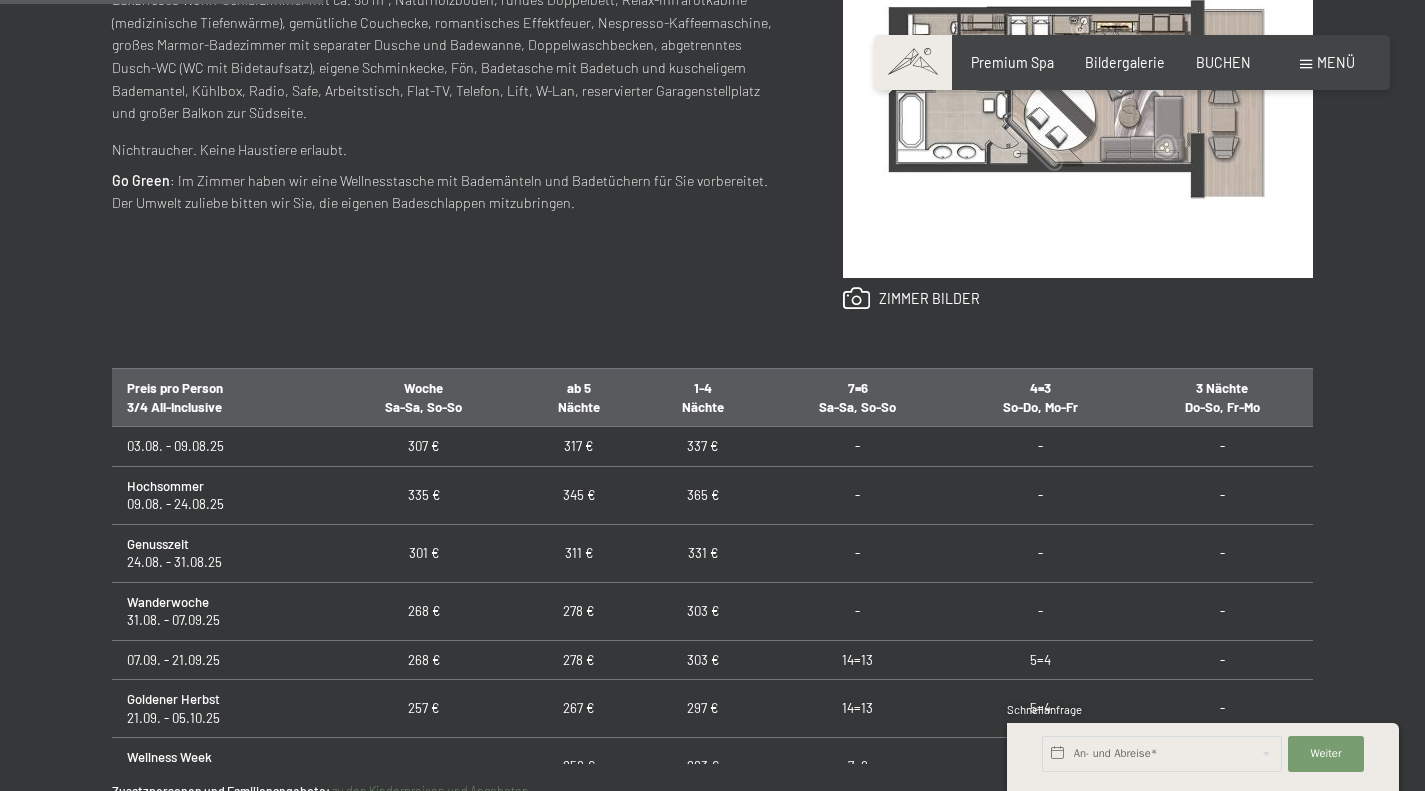 scroll, scrollTop: 1000, scrollLeft: 0, axis: vertical 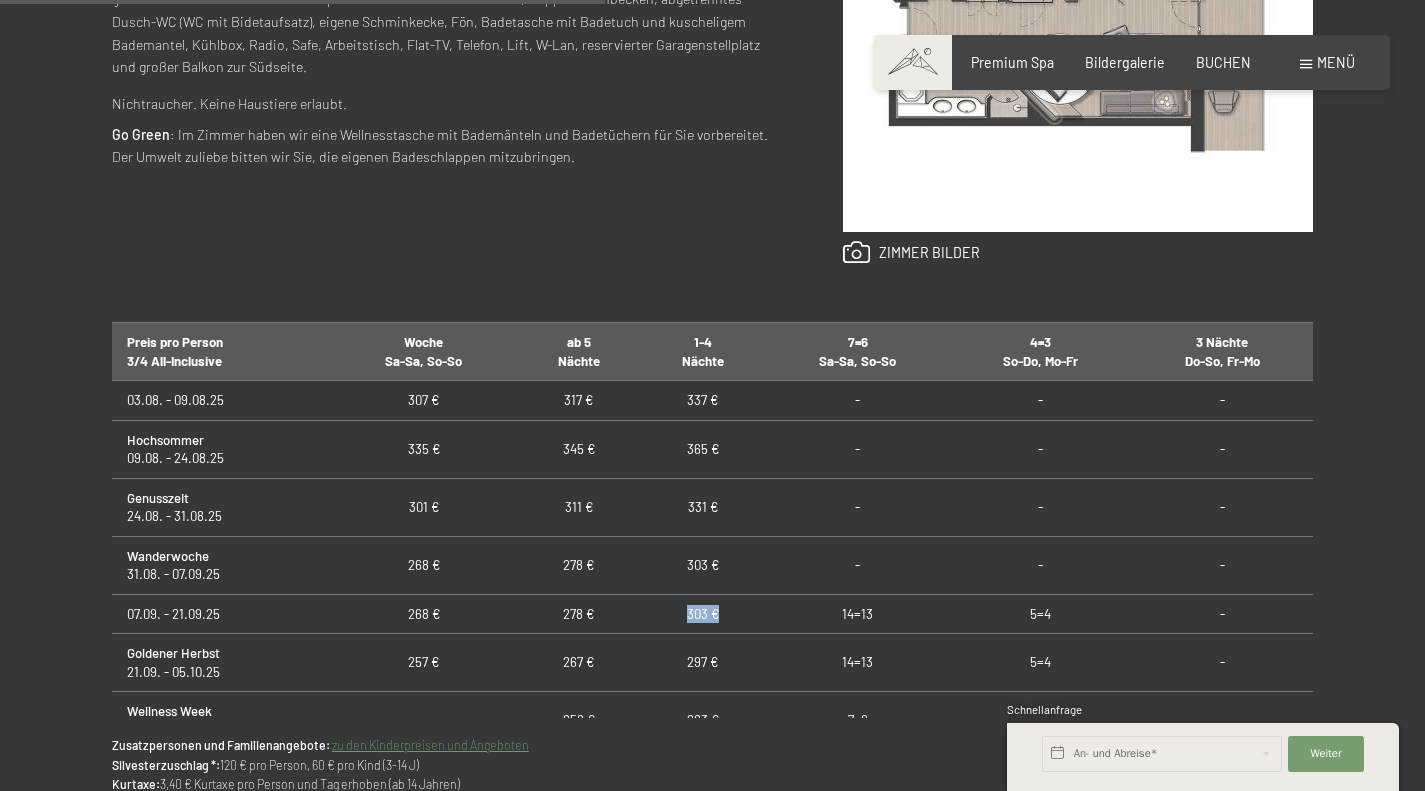 drag, startPoint x: 714, startPoint y: 613, endPoint x: 603, endPoint y: 609, distance: 111.07205 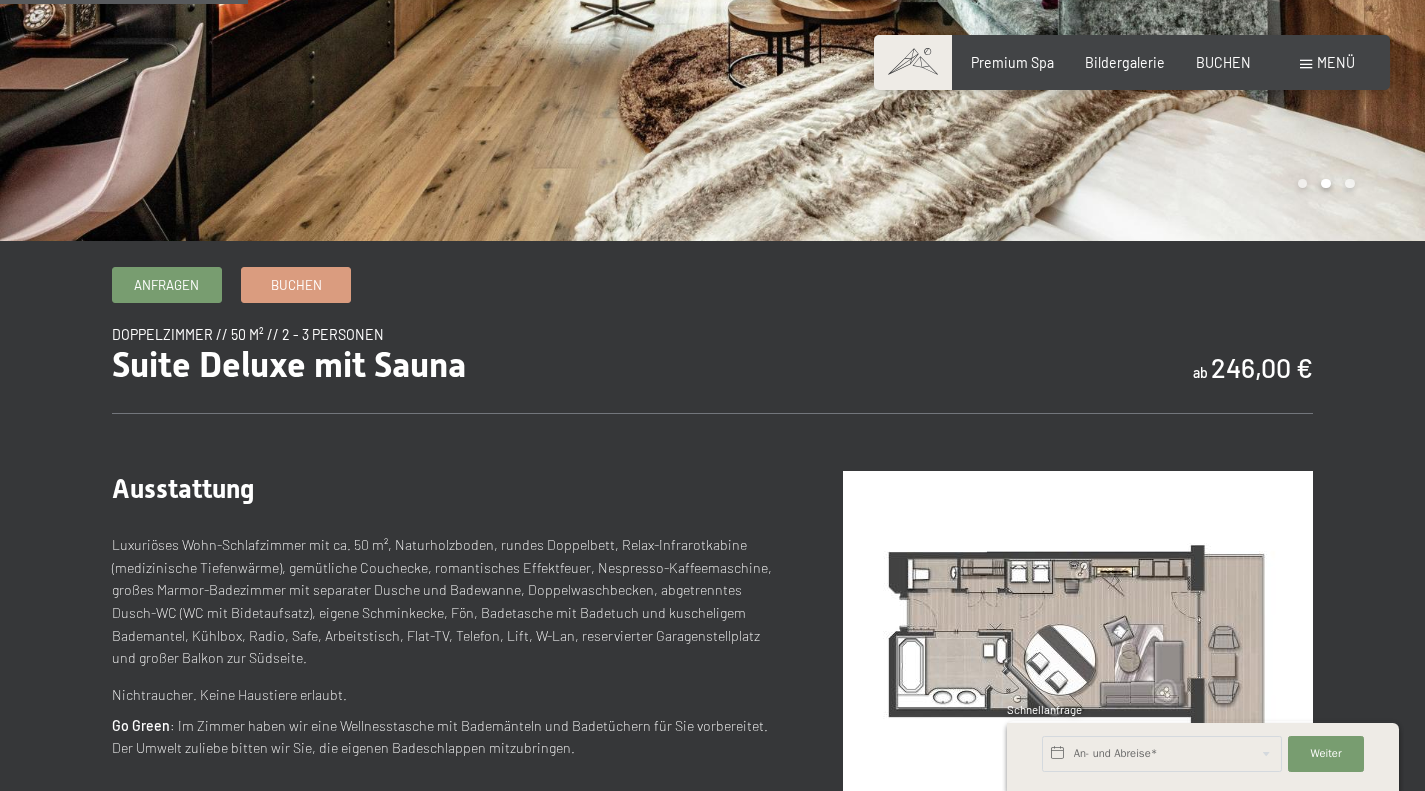 scroll, scrollTop: 400, scrollLeft: 0, axis: vertical 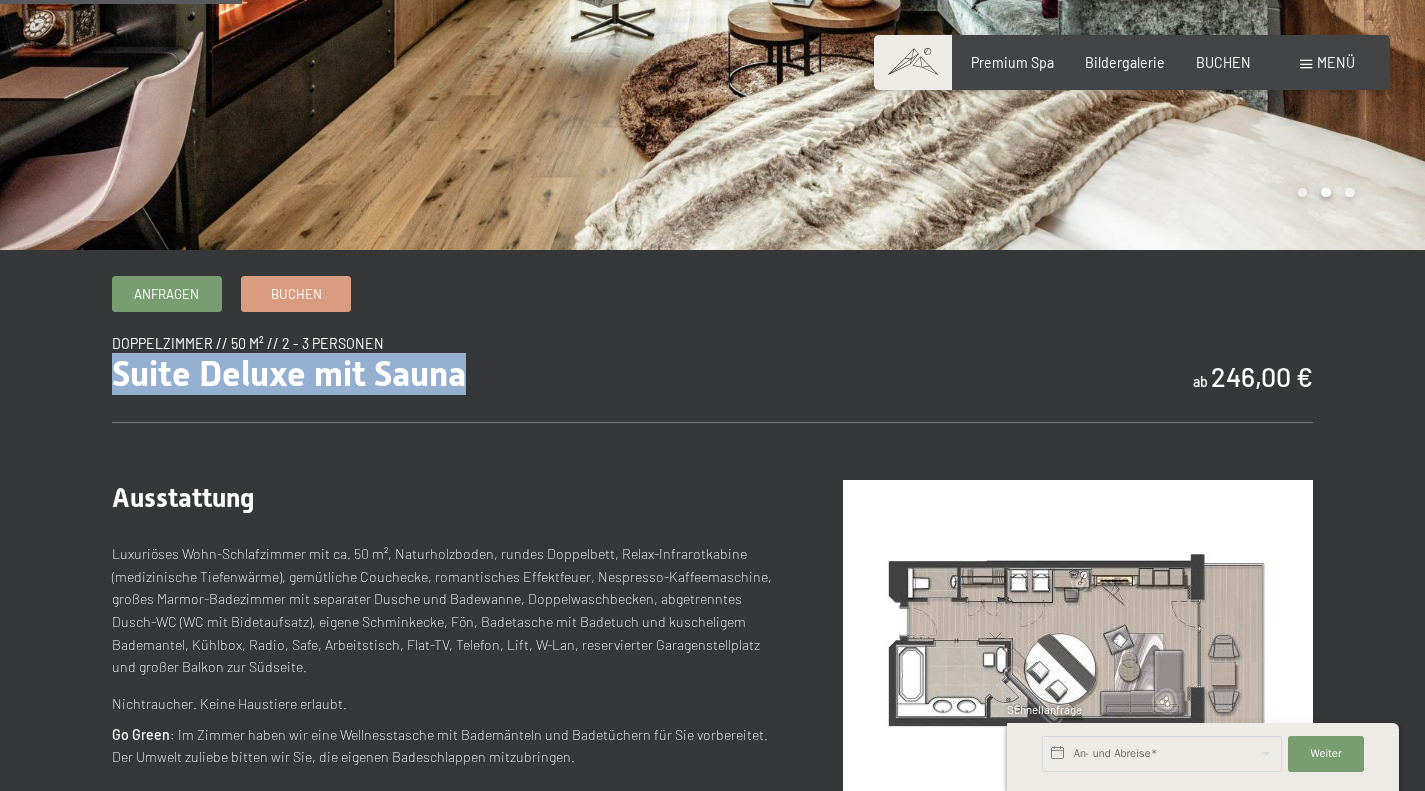 drag, startPoint x: 318, startPoint y: 363, endPoint x: 79, endPoint y: 367, distance: 239.03348 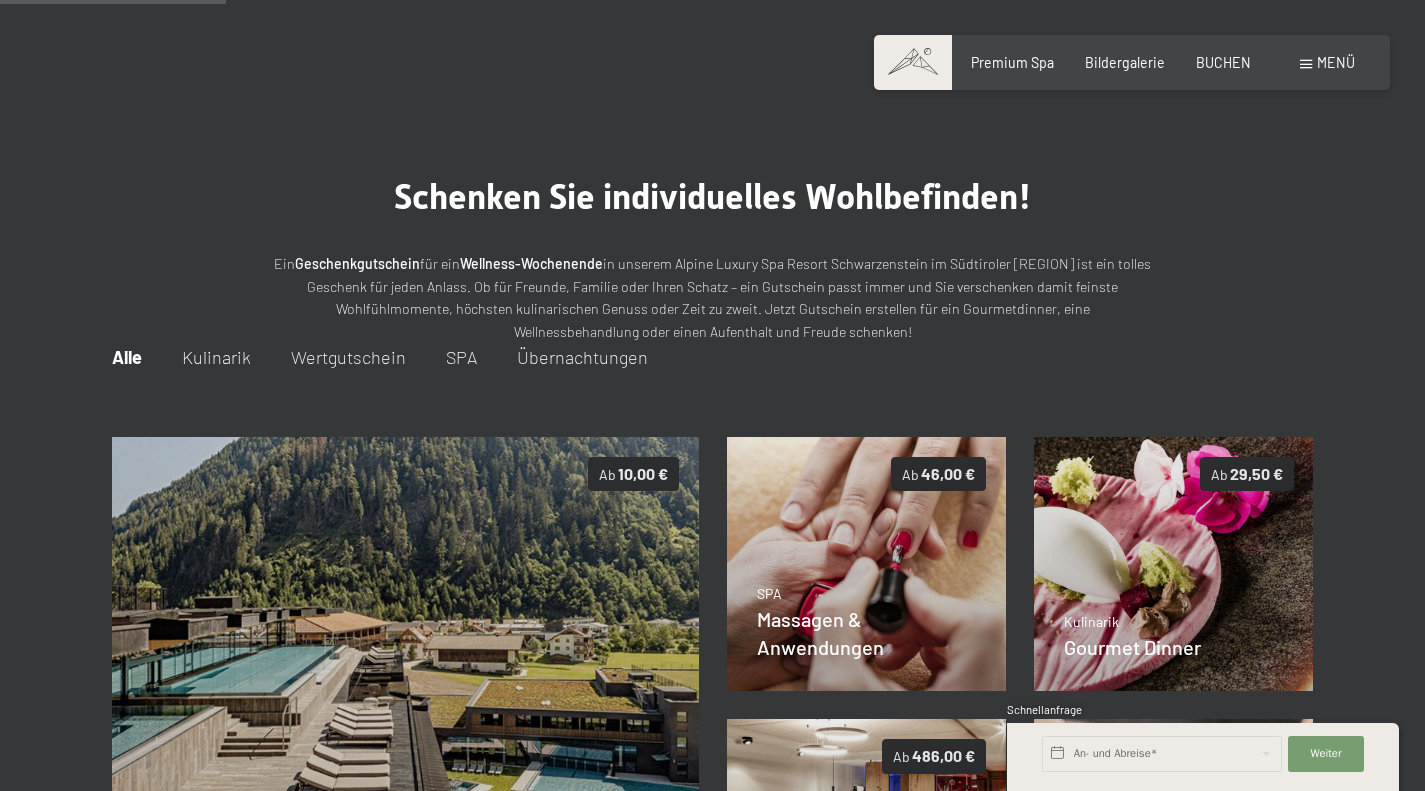 scroll, scrollTop: 243, scrollLeft: 0, axis: vertical 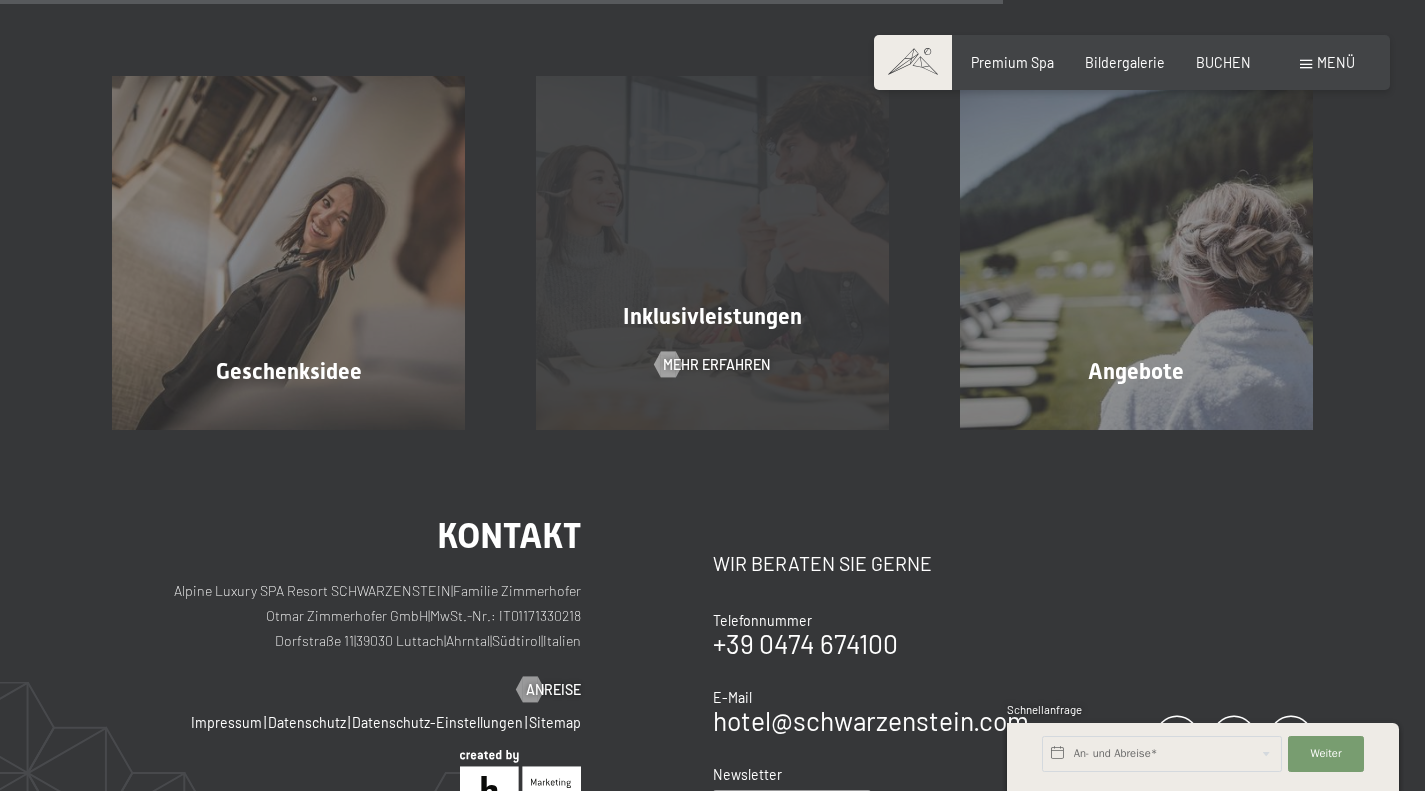 click on "Inklusivleistungen           Mehr erfahren" at bounding box center [713, 252] 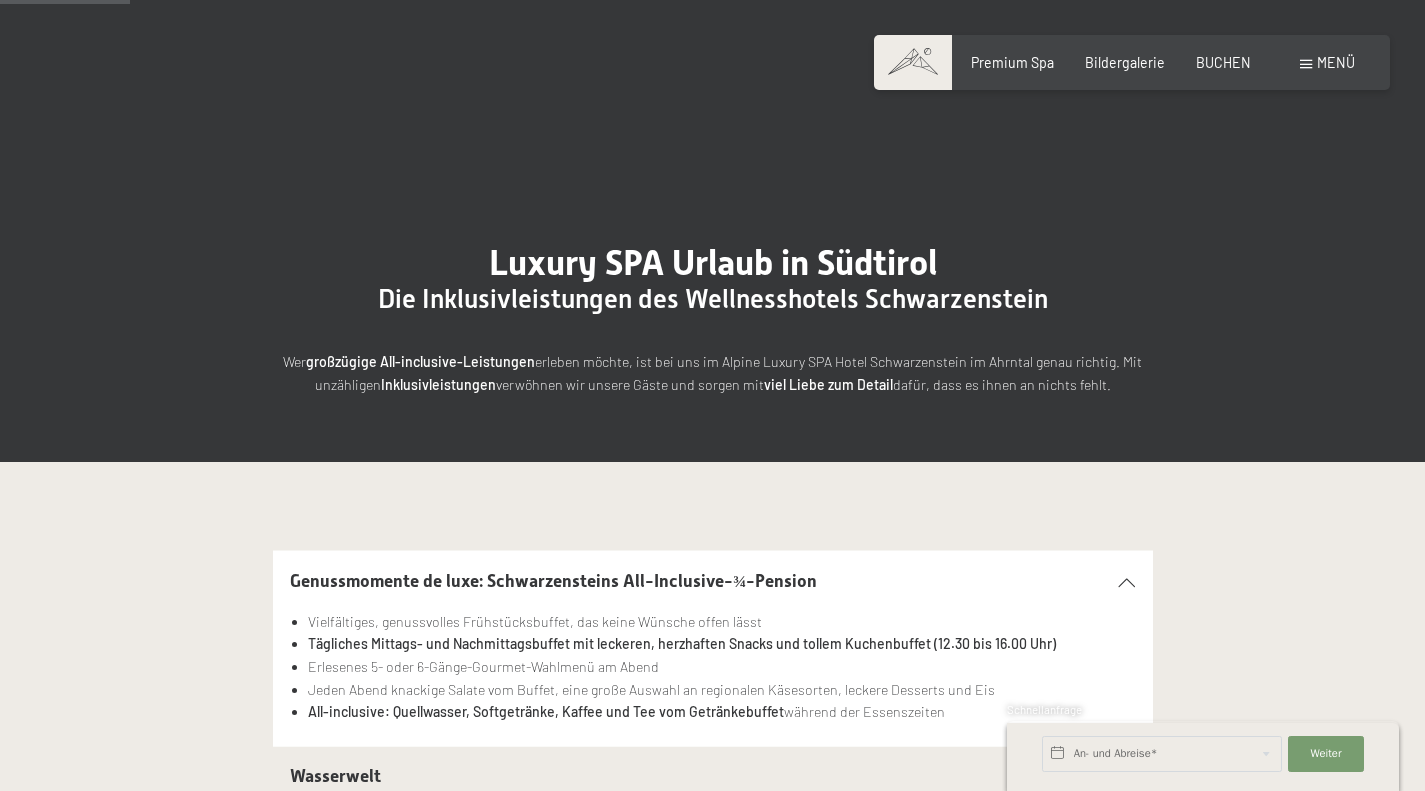scroll, scrollTop: 300, scrollLeft: 0, axis: vertical 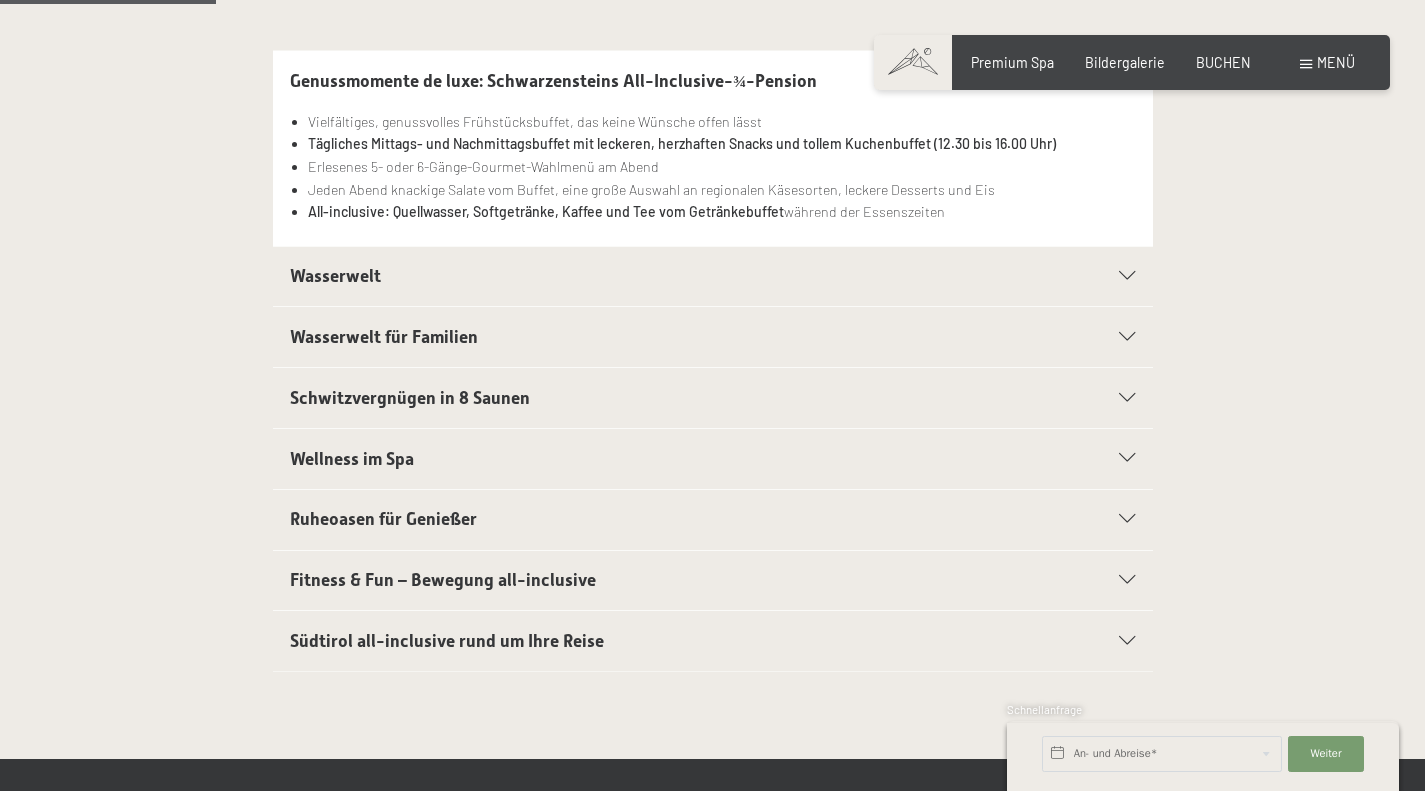 click on "Wasserwelt" at bounding box center [712, 277] 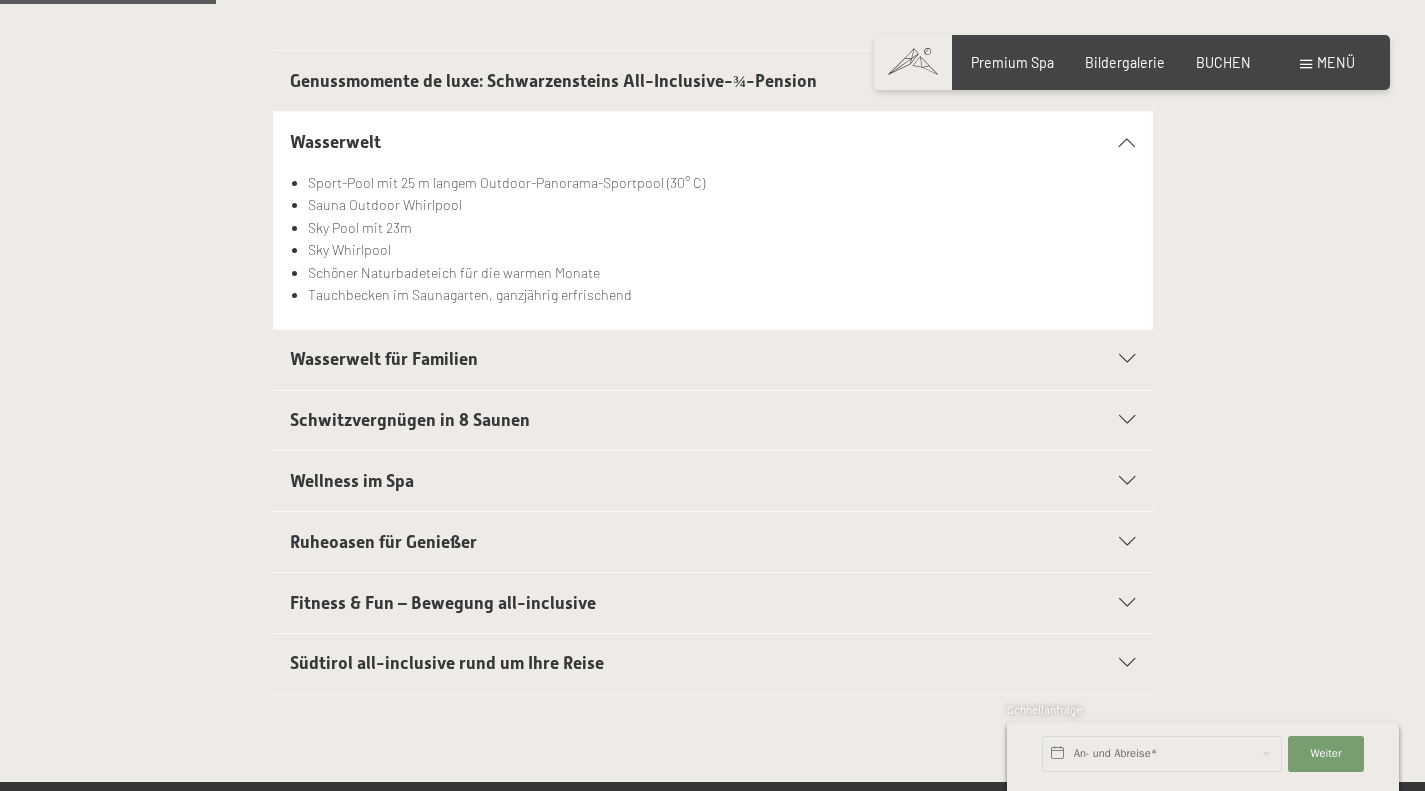 click on "Wasserwelt für Familien" at bounding box center (712, 360) 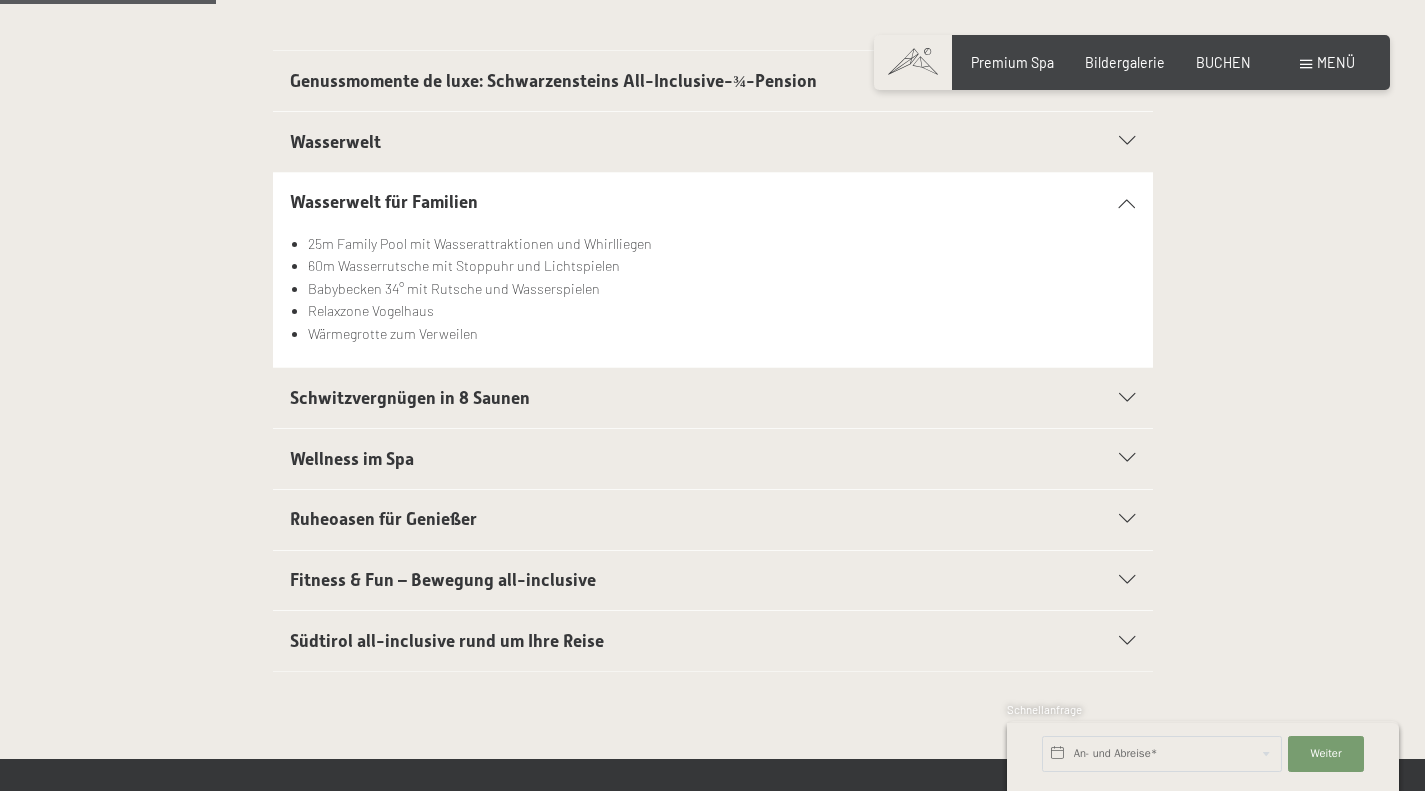 click on "Schwitzvergnügen in 8 Saunen" at bounding box center [410, 398] 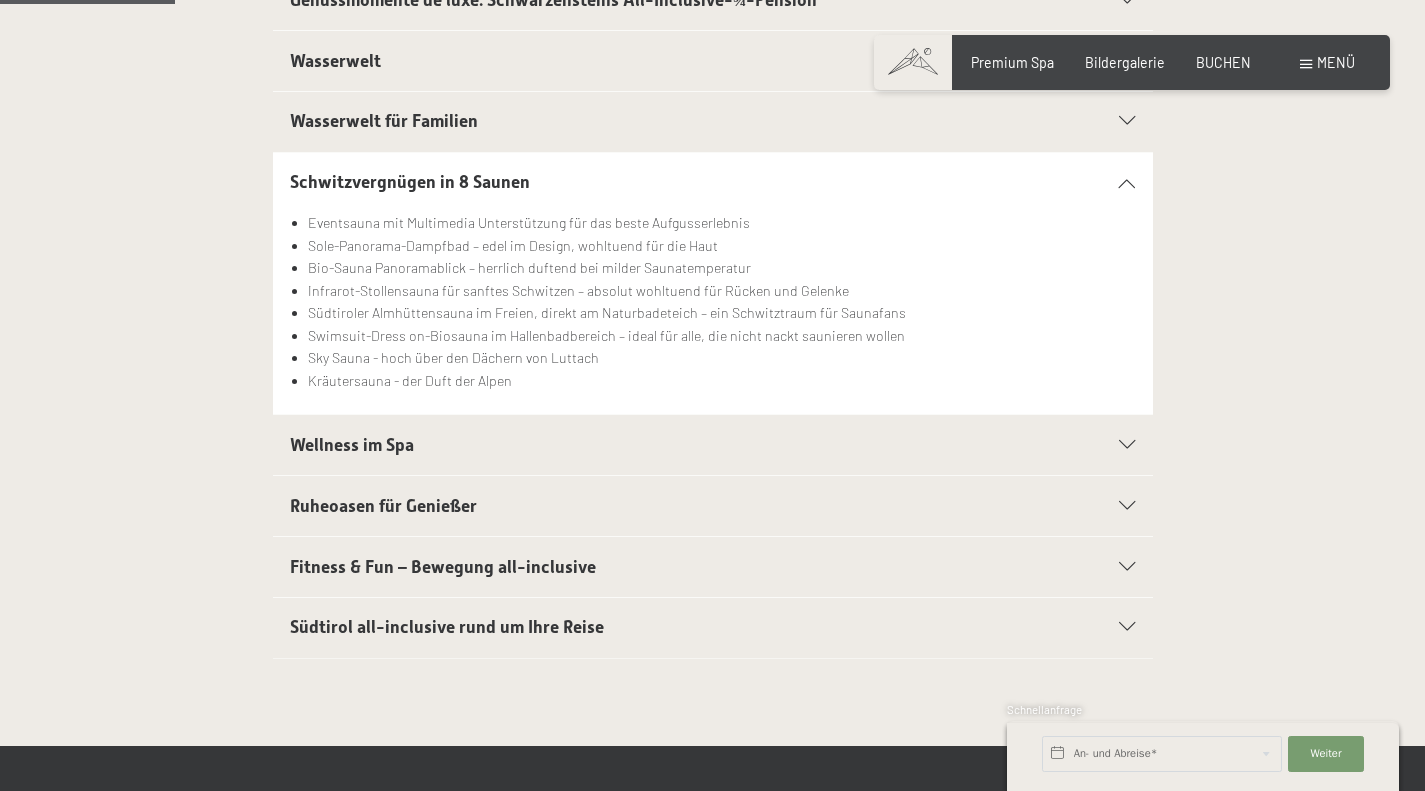 scroll, scrollTop: 600, scrollLeft: 0, axis: vertical 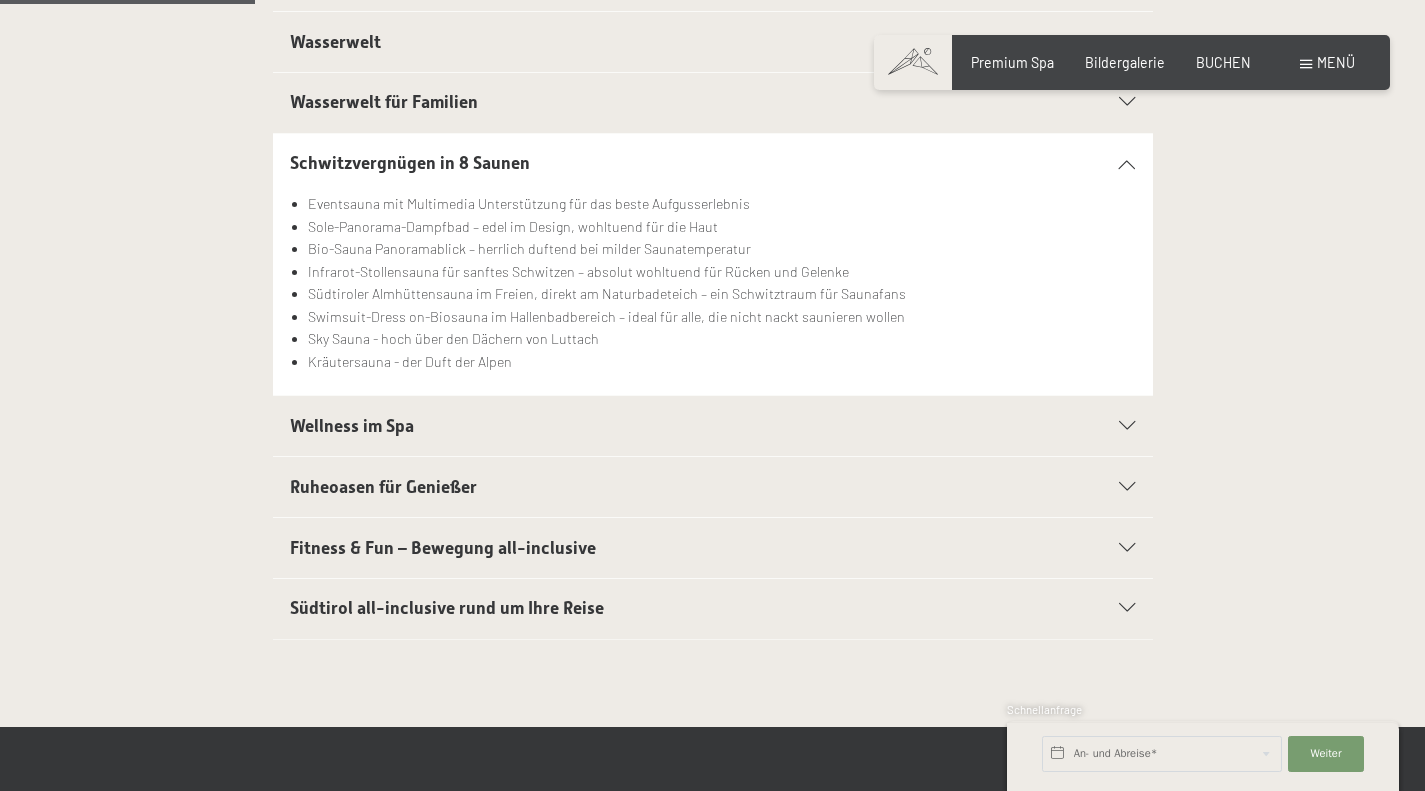 click on "Südtirol all-inclusive rund um Ihre Reise" at bounding box center [670, 608] 